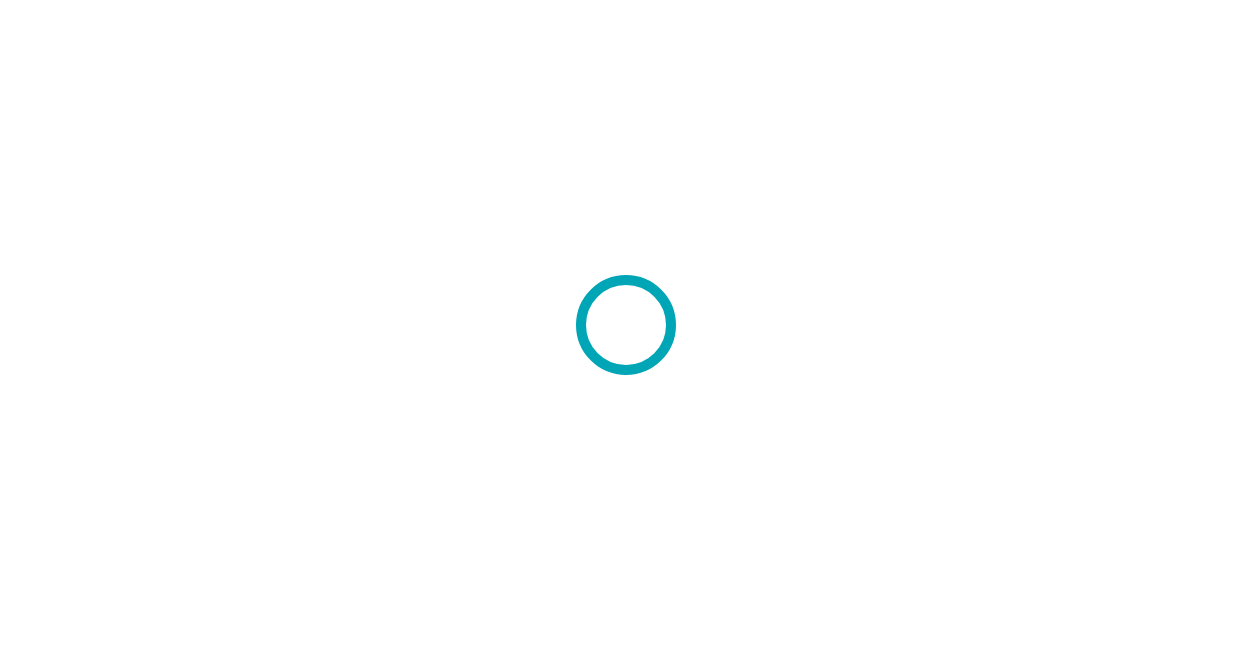 scroll, scrollTop: 0, scrollLeft: 0, axis: both 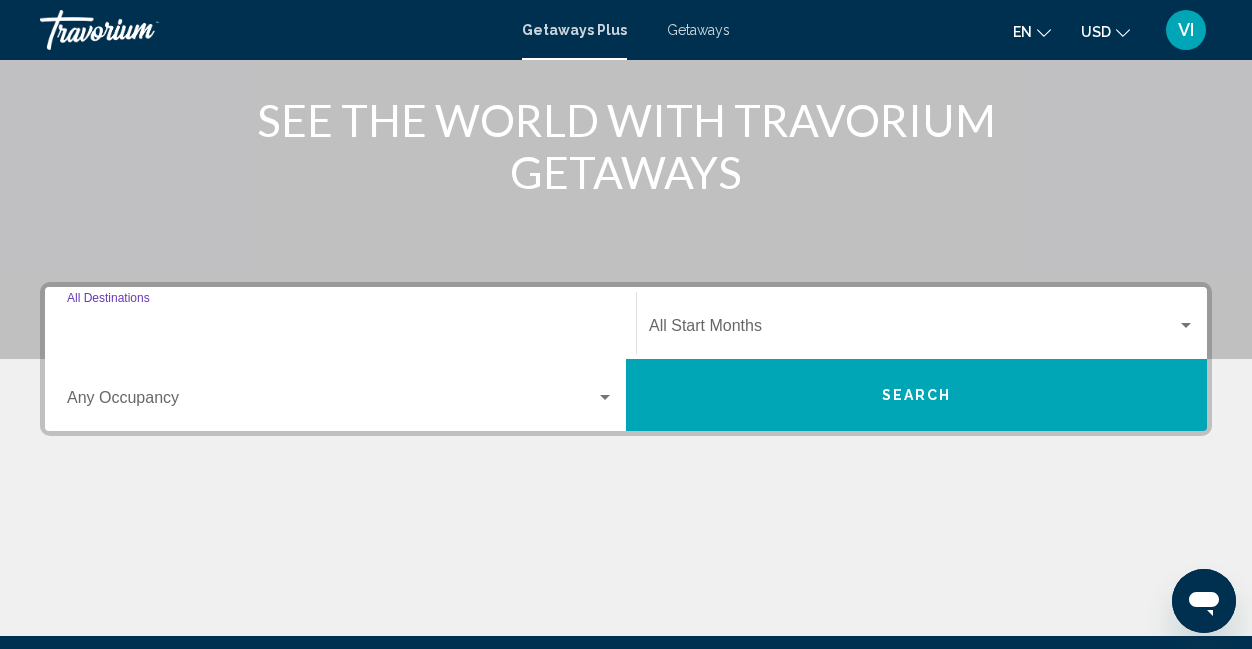 click on "Destination All Destinations" at bounding box center [340, 330] 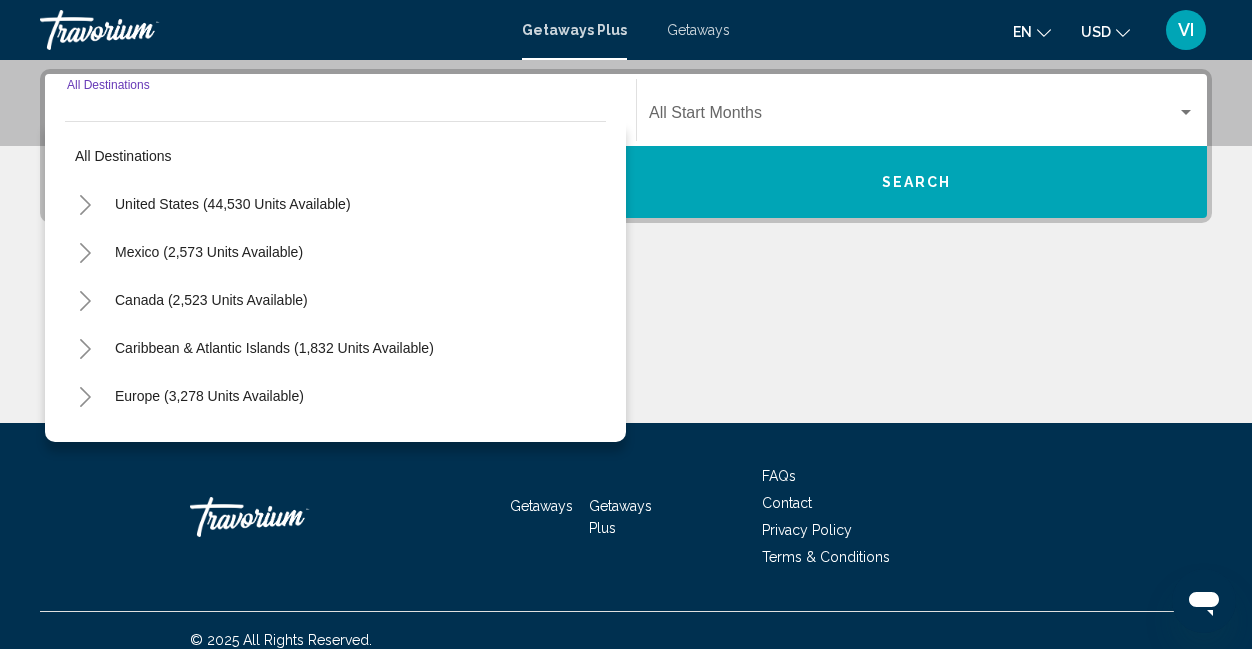 scroll, scrollTop: 458, scrollLeft: 0, axis: vertical 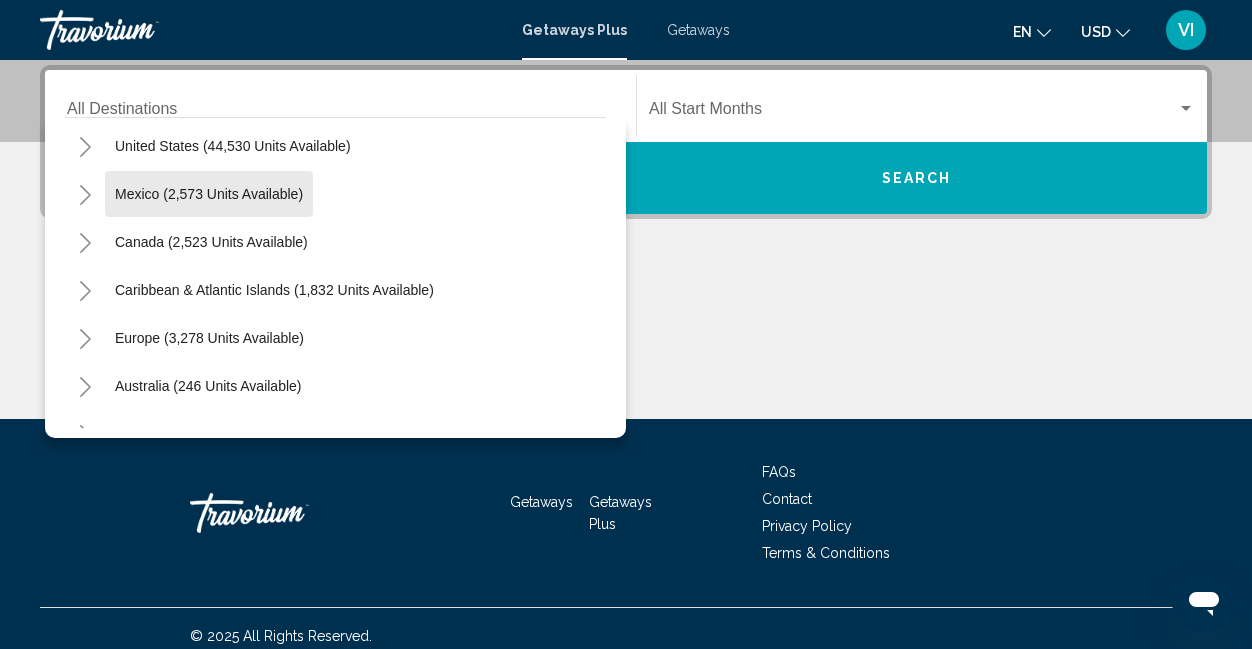 click on "Mexico (2,573 units available)" 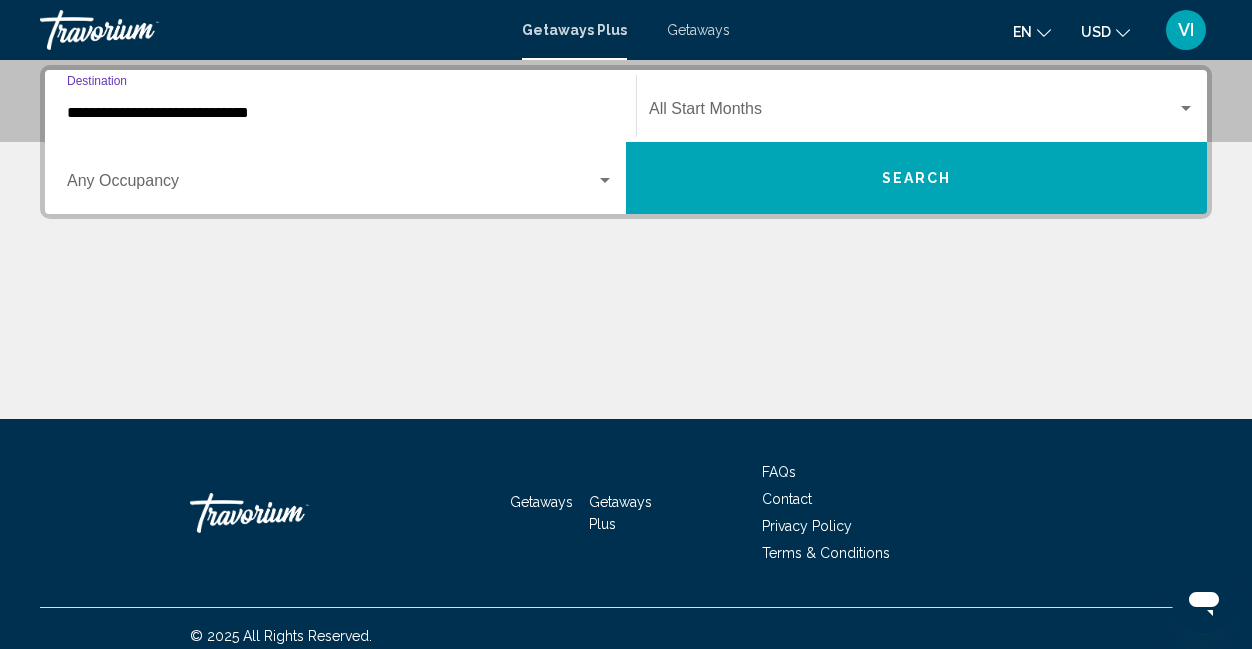 click at bounding box center (331, 185) 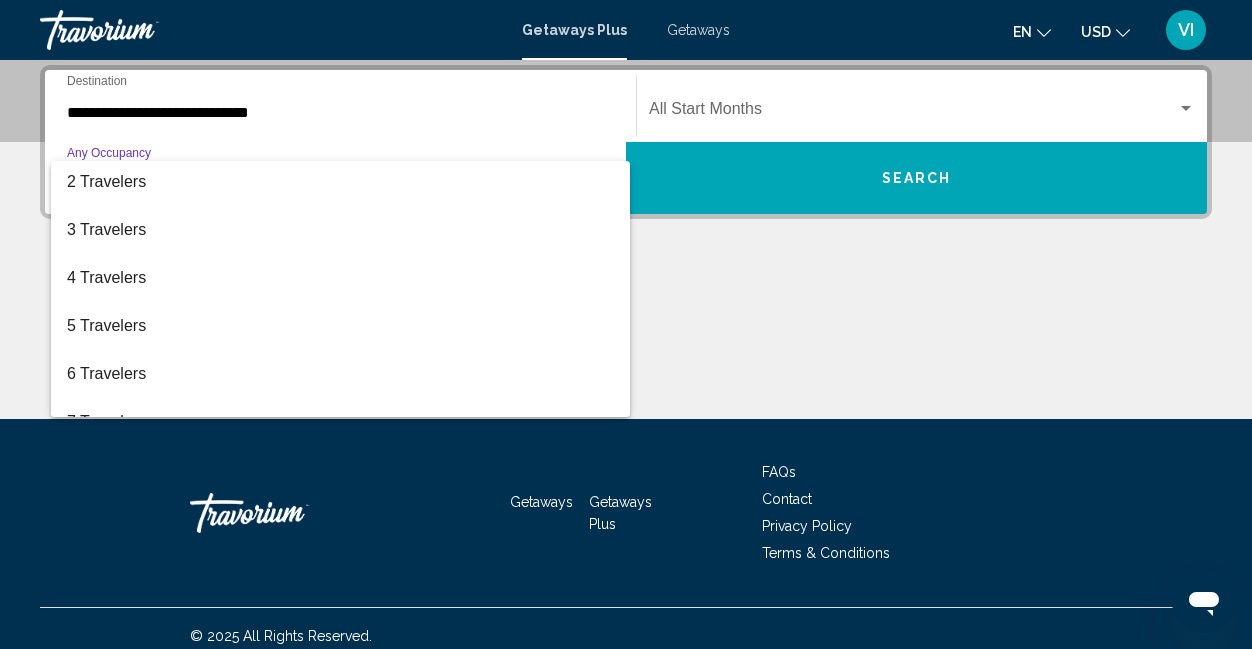 scroll, scrollTop: 0, scrollLeft: 0, axis: both 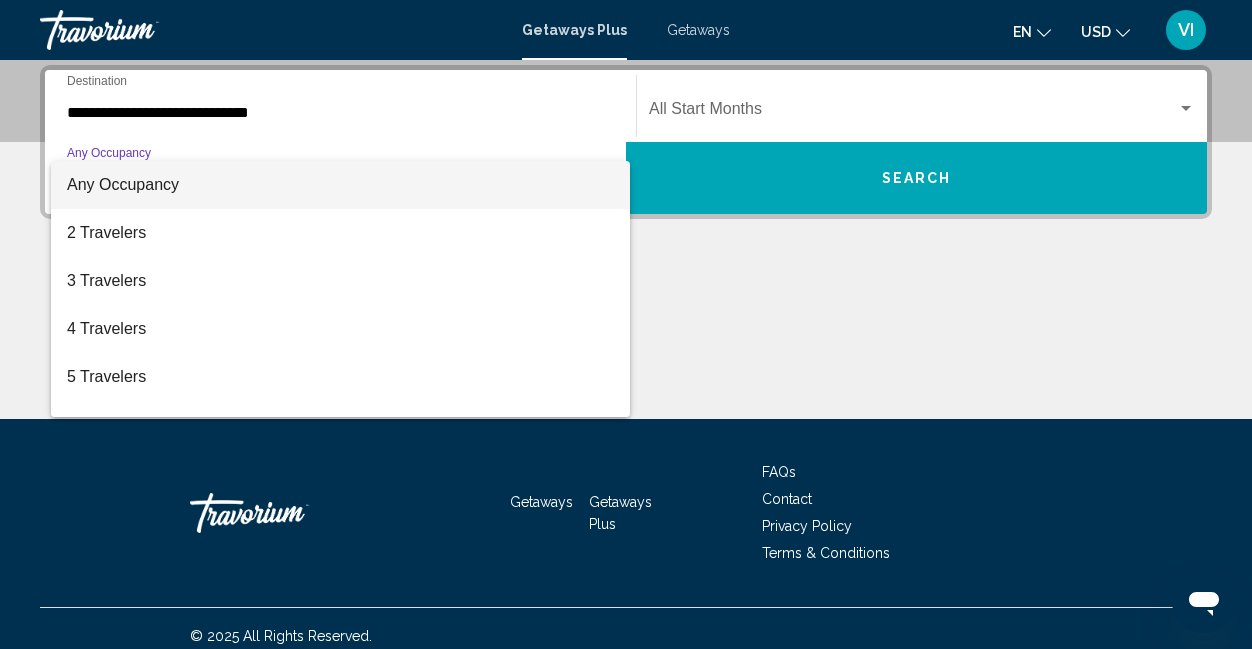 click on "Any Occupancy" at bounding box center (340, 185) 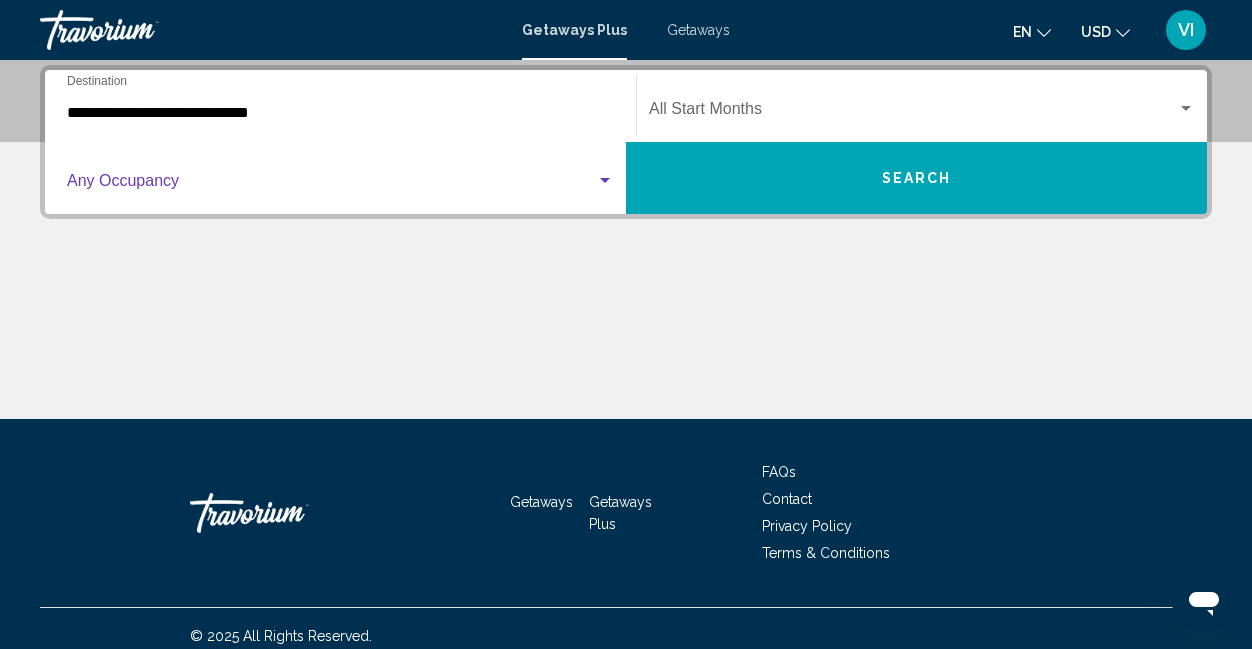 click on "Search" at bounding box center (917, 179) 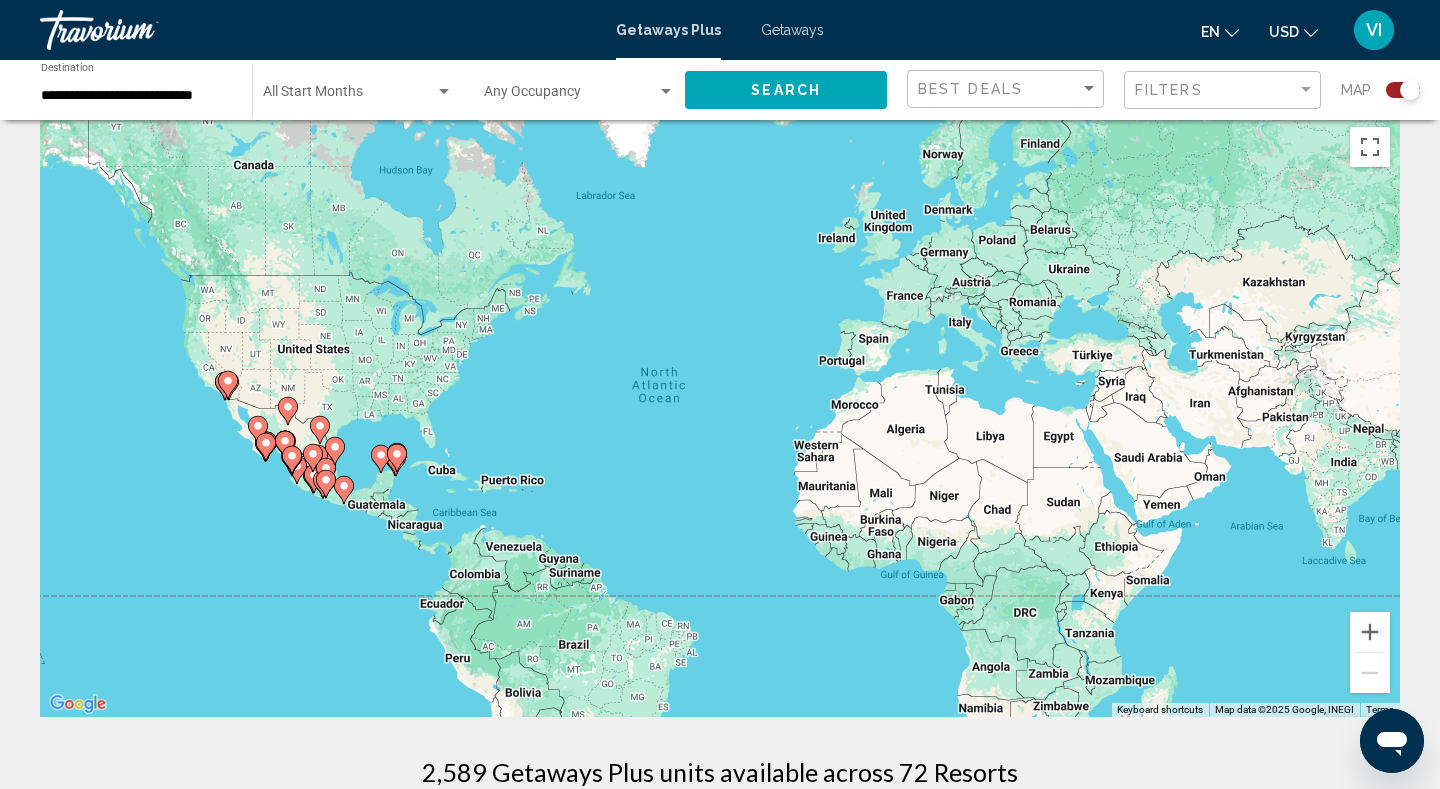 scroll, scrollTop: 33, scrollLeft: 0, axis: vertical 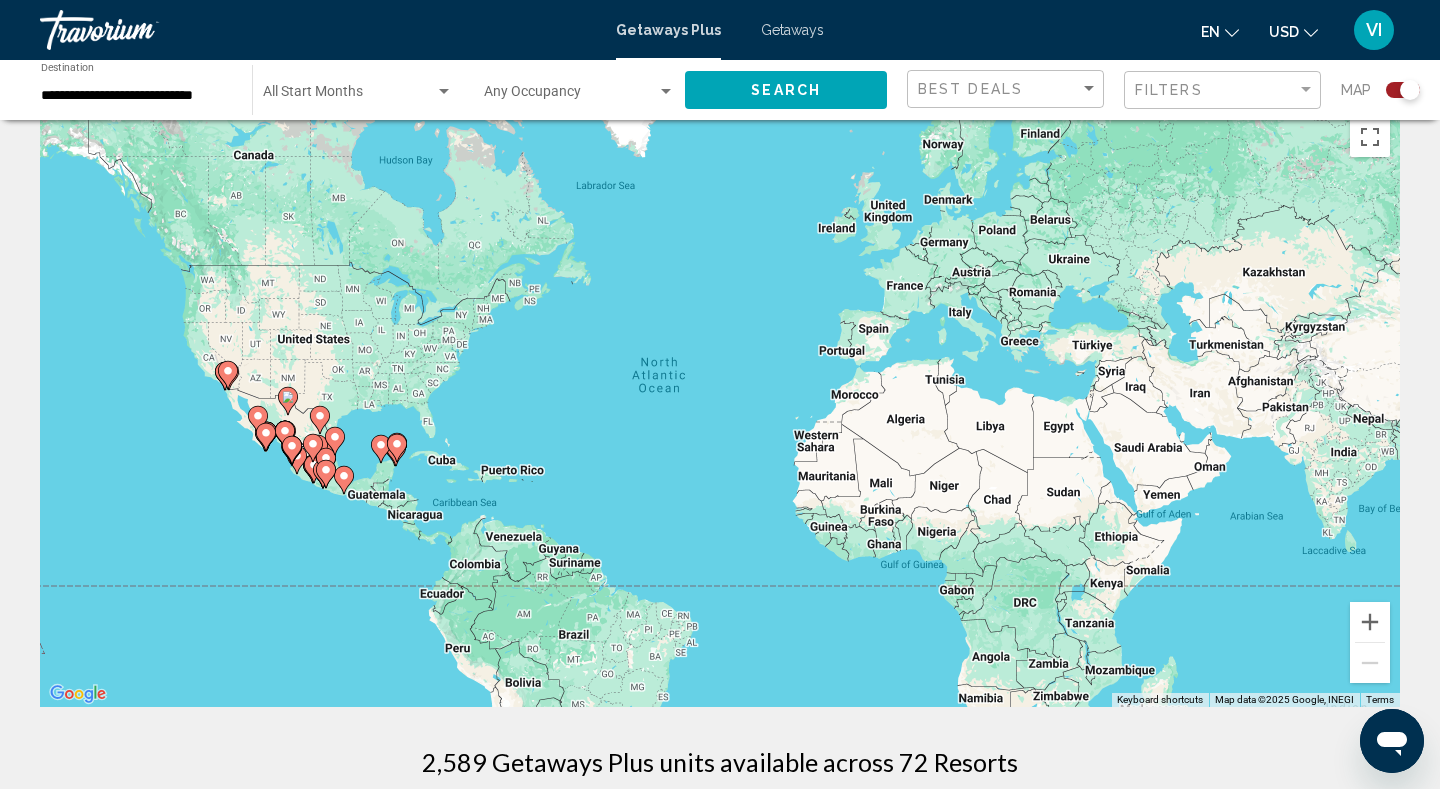 click on "**********" at bounding box center [136, 96] 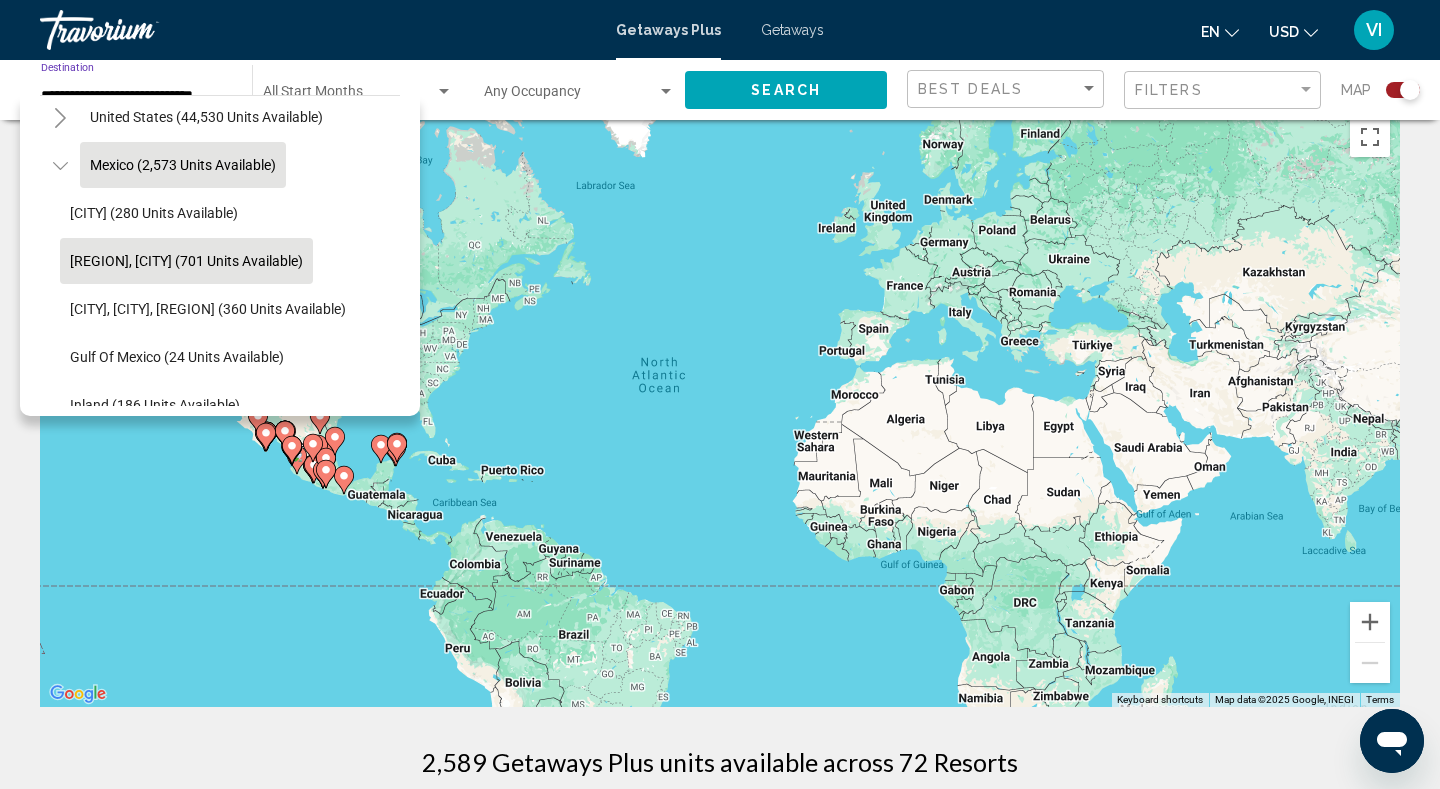scroll, scrollTop: 64, scrollLeft: 0, axis: vertical 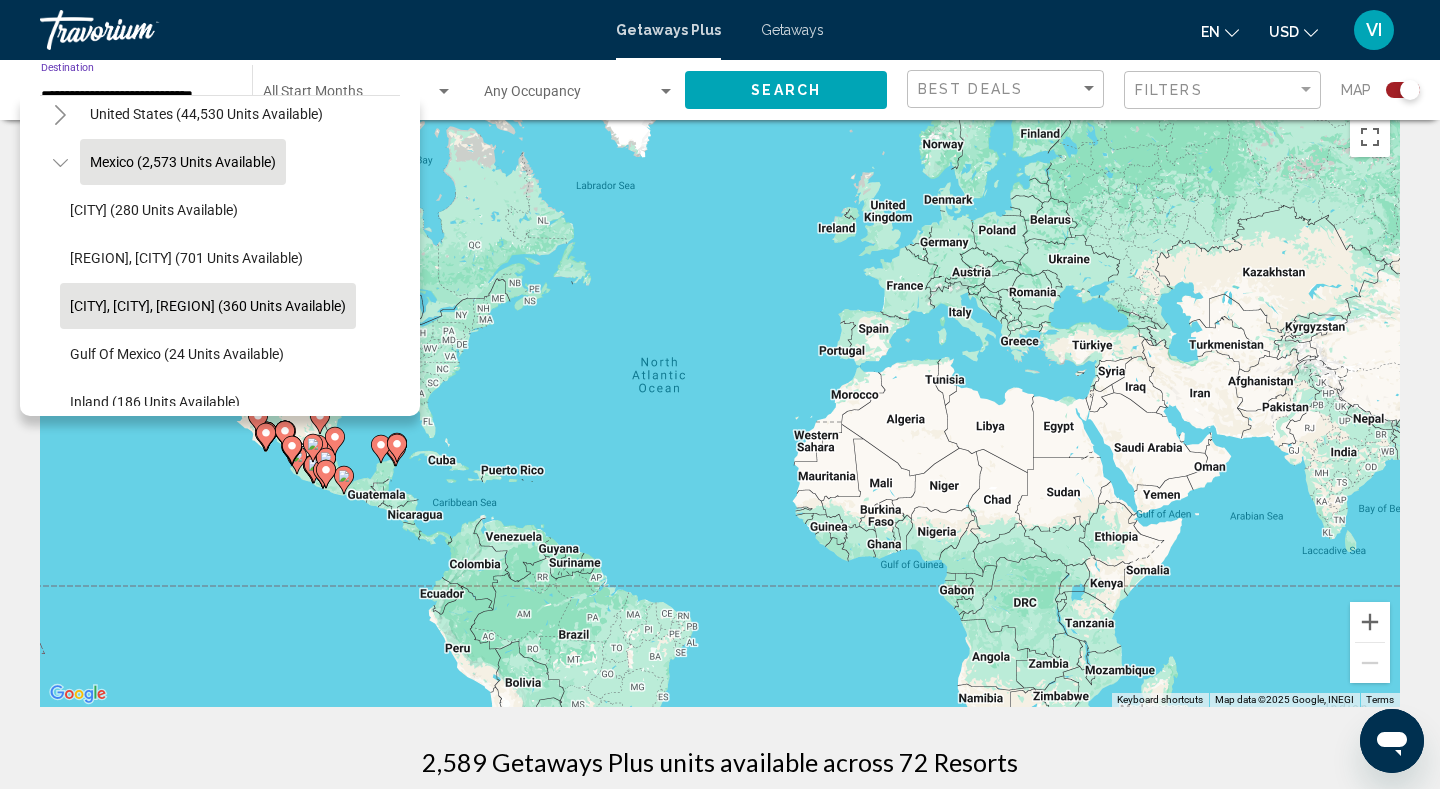 click on "[CITY], [CITY], [REGION] (360 units available)" 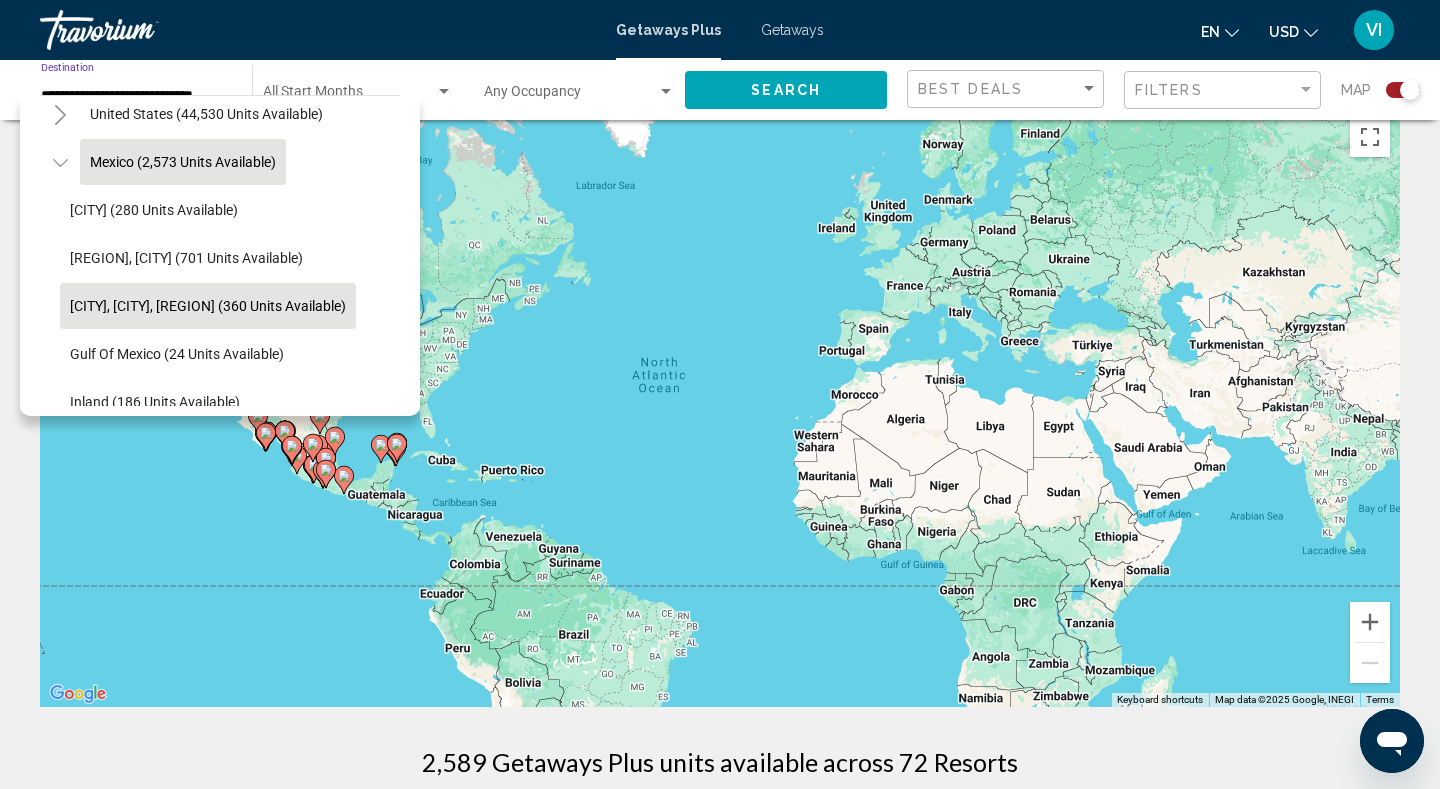 type on "**********" 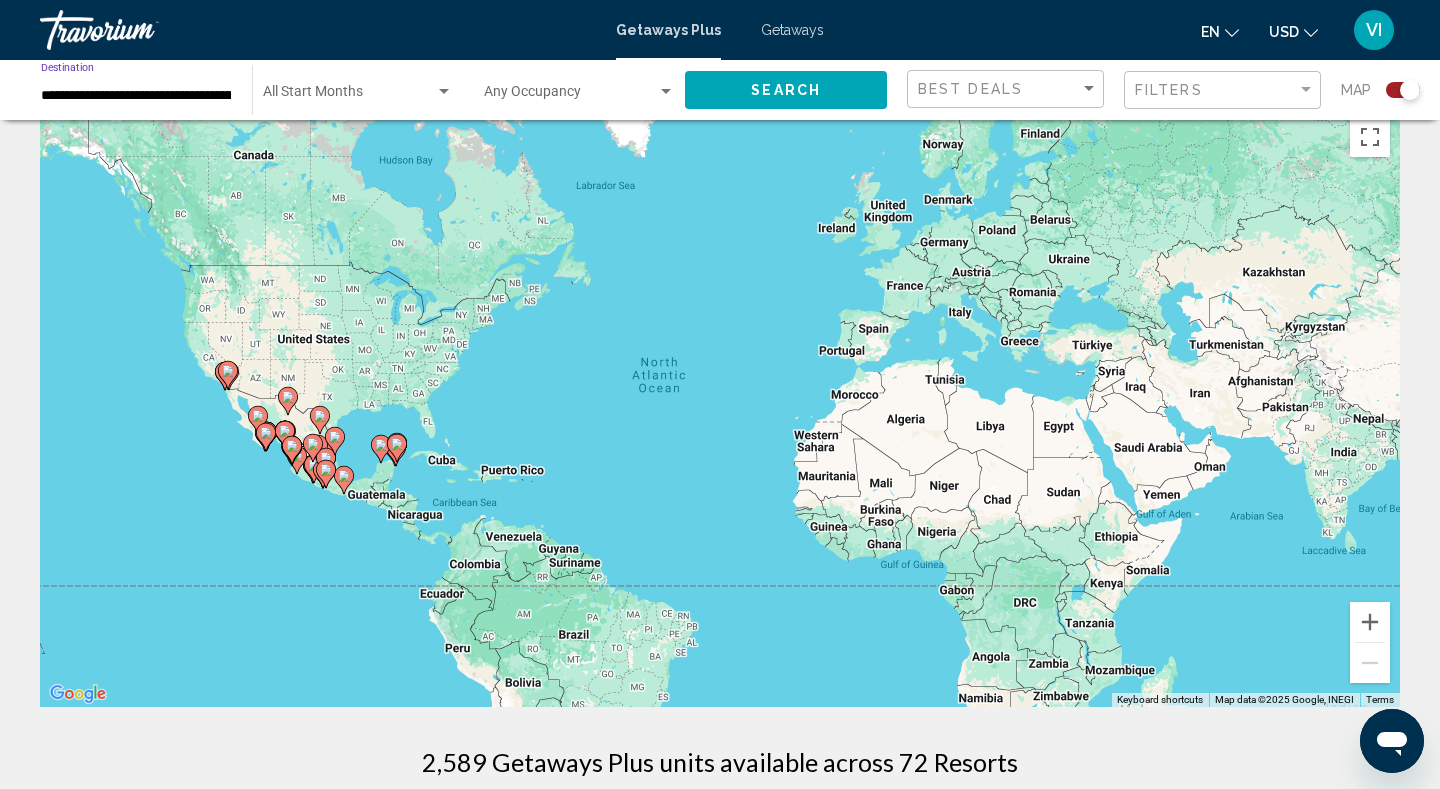click on "Search" 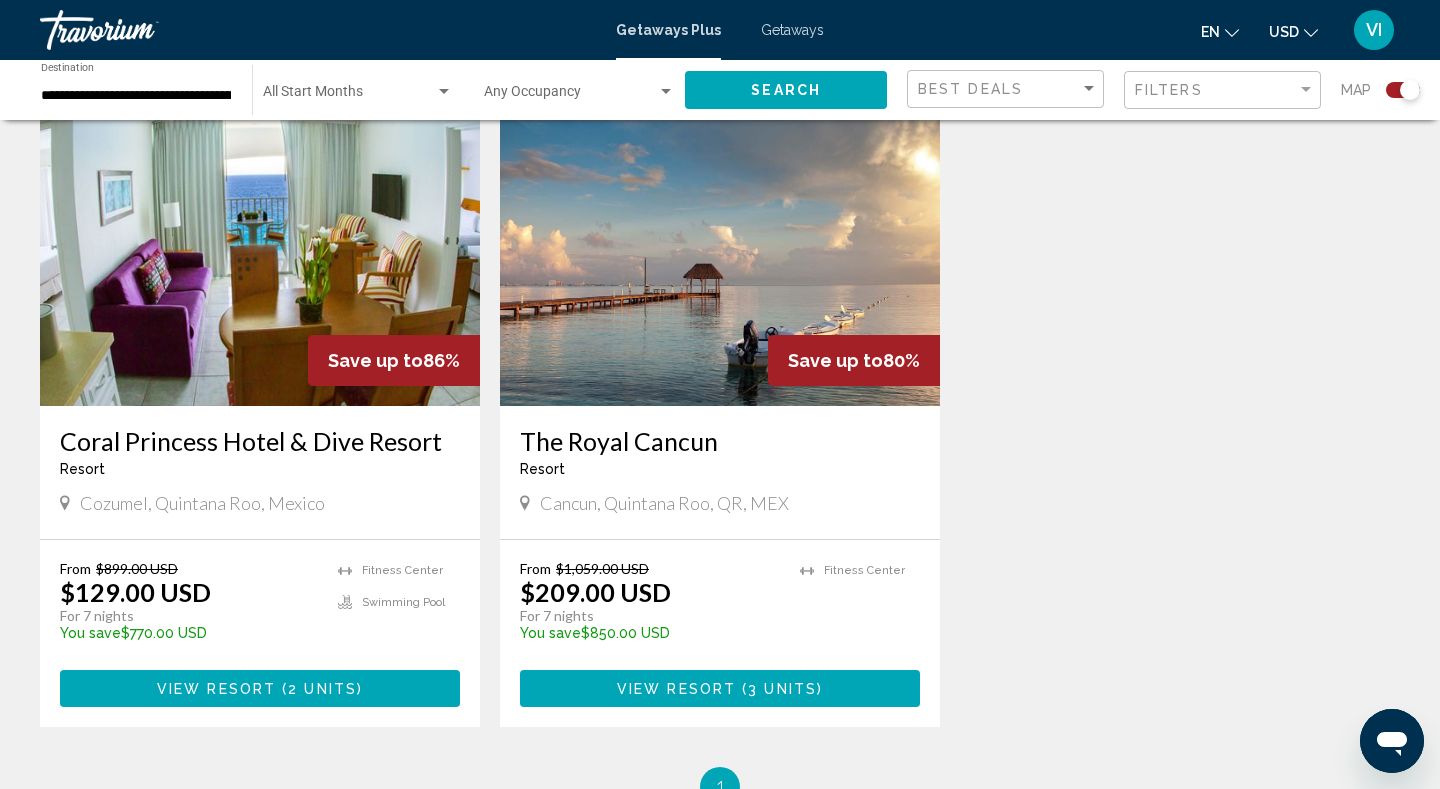 scroll, scrollTop: 2133, scrollLeft: 0, axis: vertical 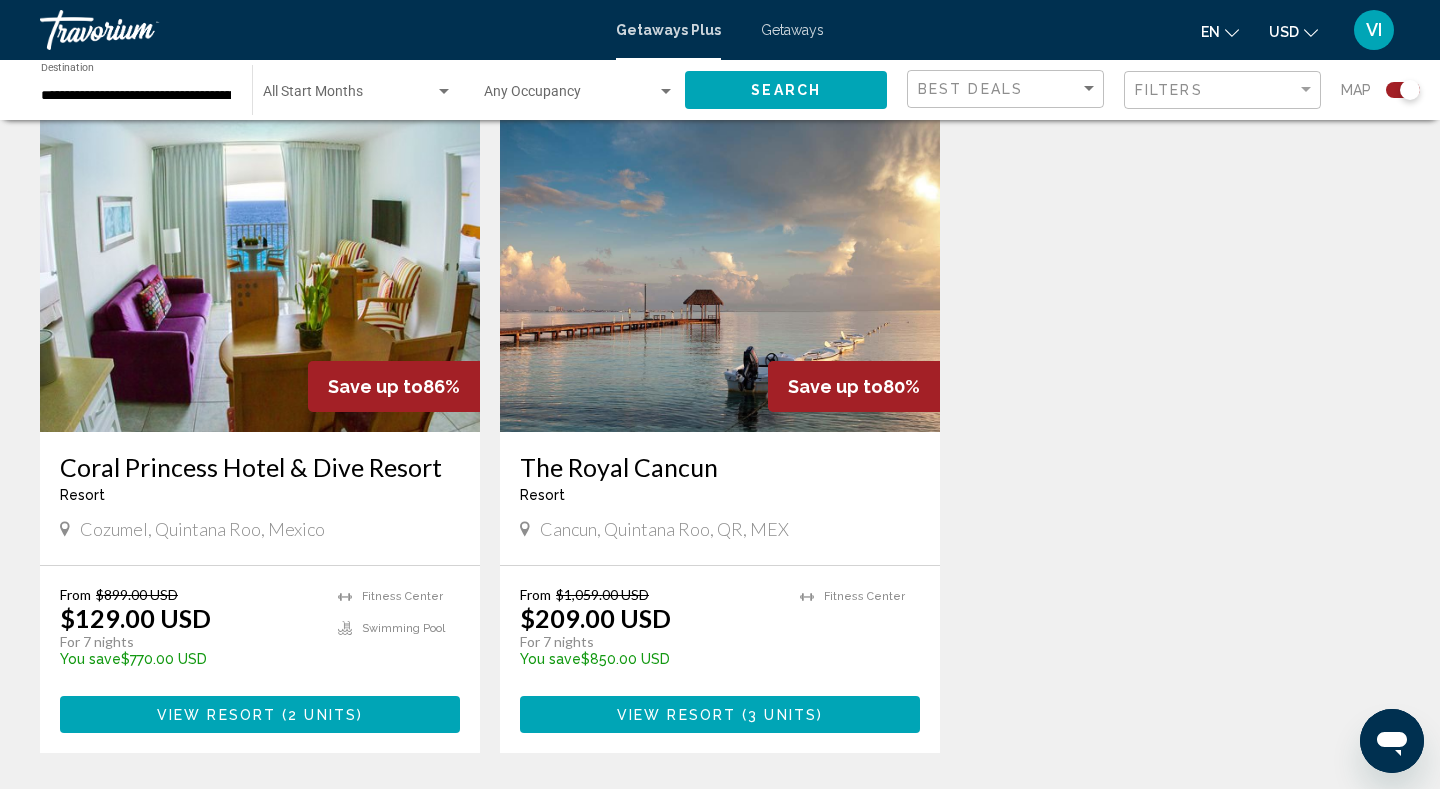 click on "View Resort" at bounding box center (676, 715) 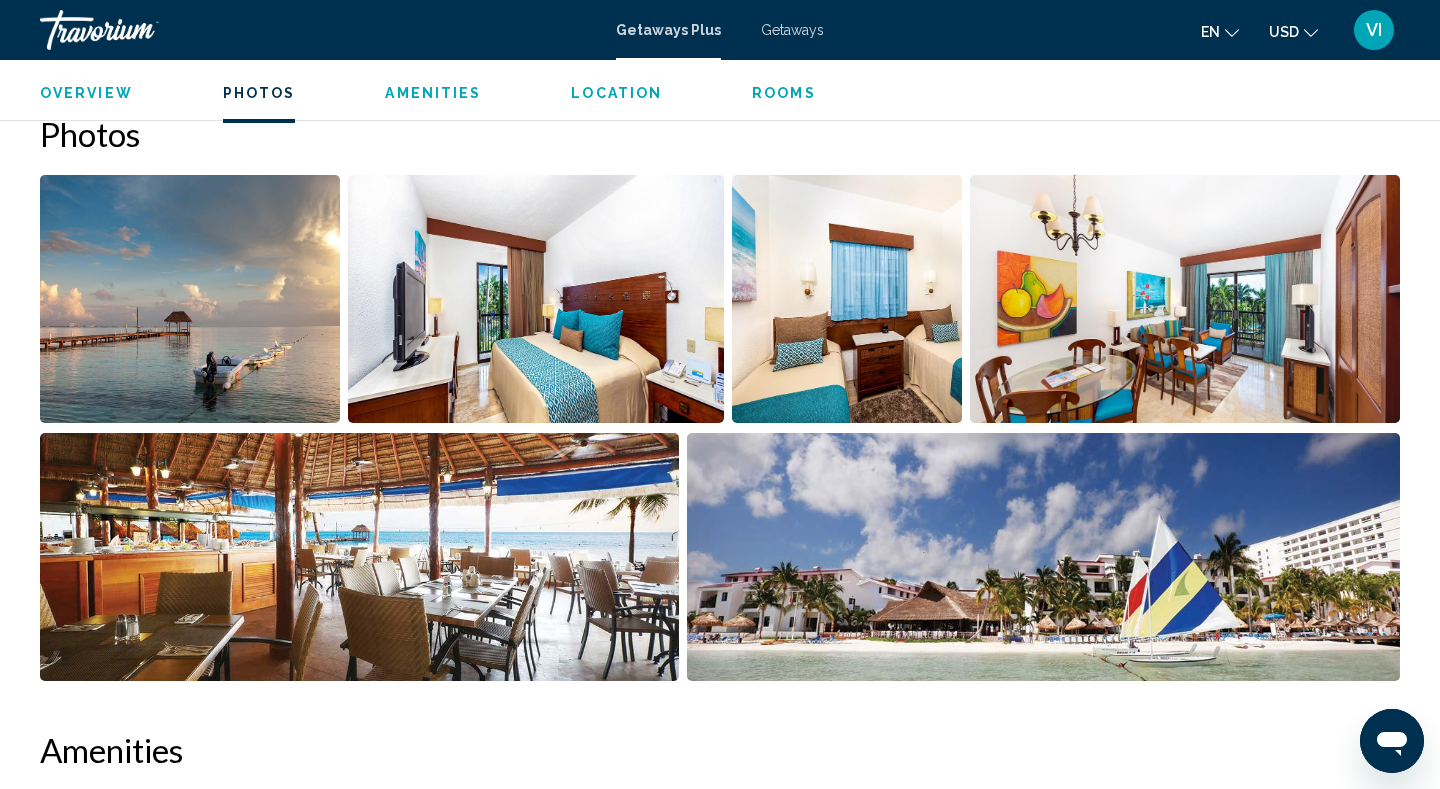 scroll, scrollTop: 915, scrollLeft: 0, axis: vertical 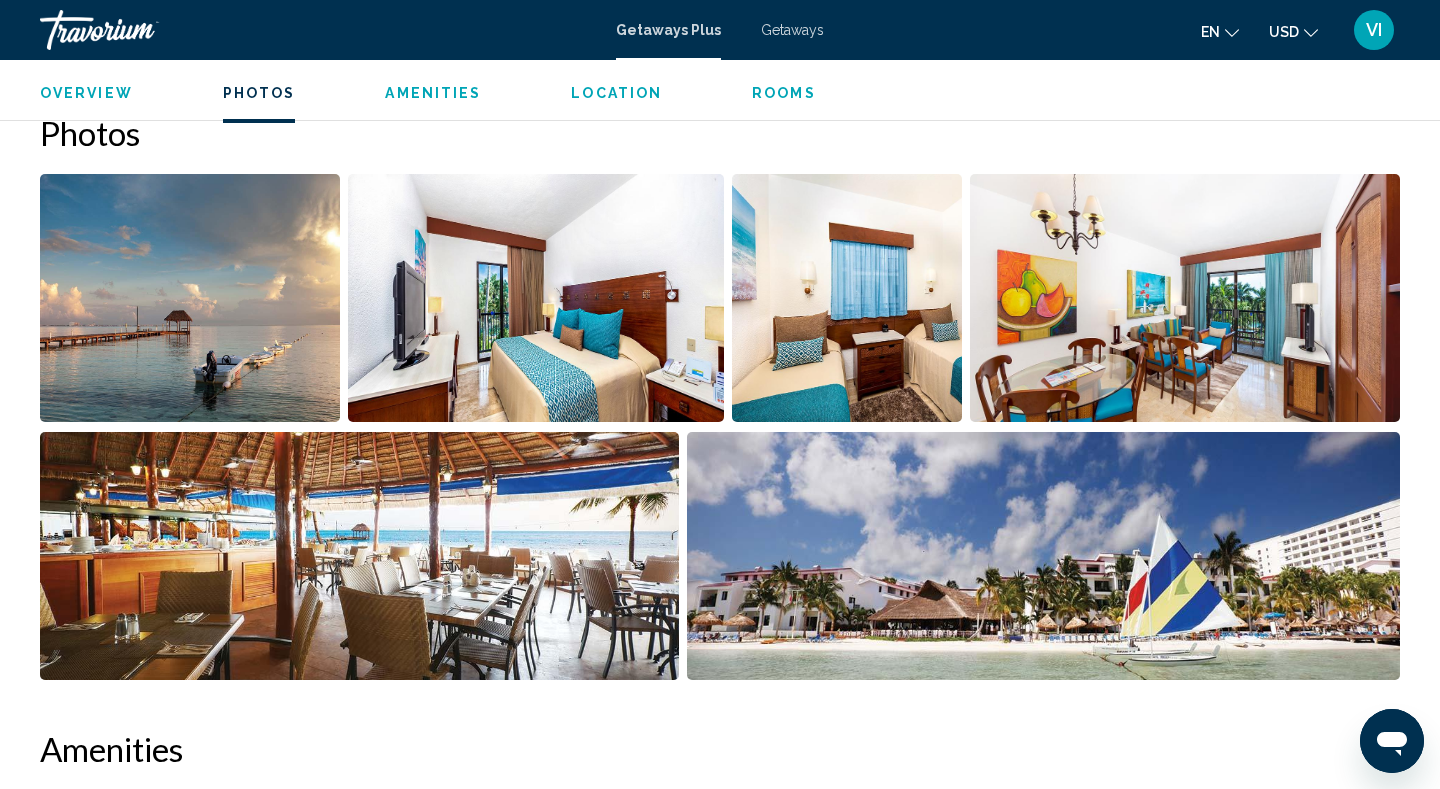 click at bounding box center [847, 298] 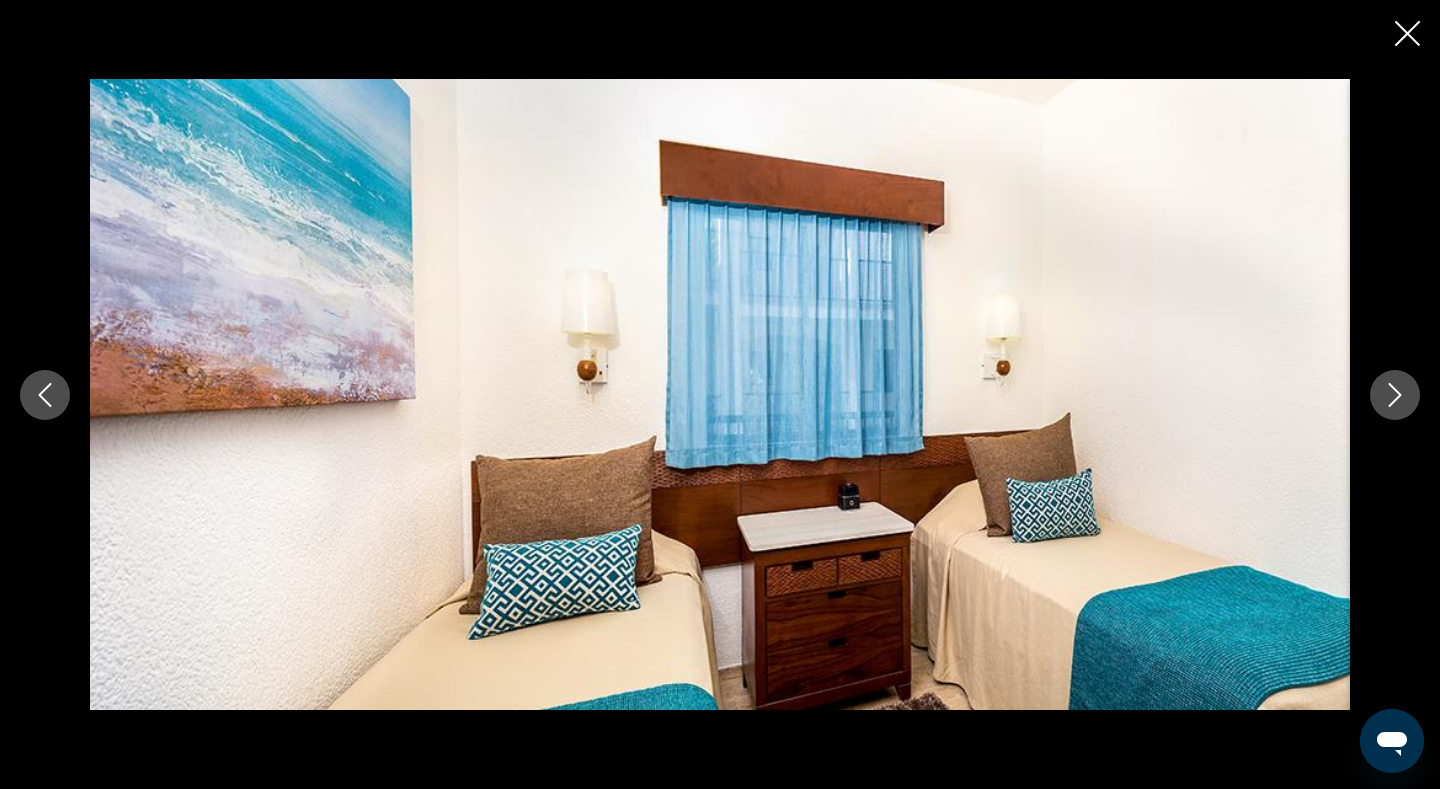 type 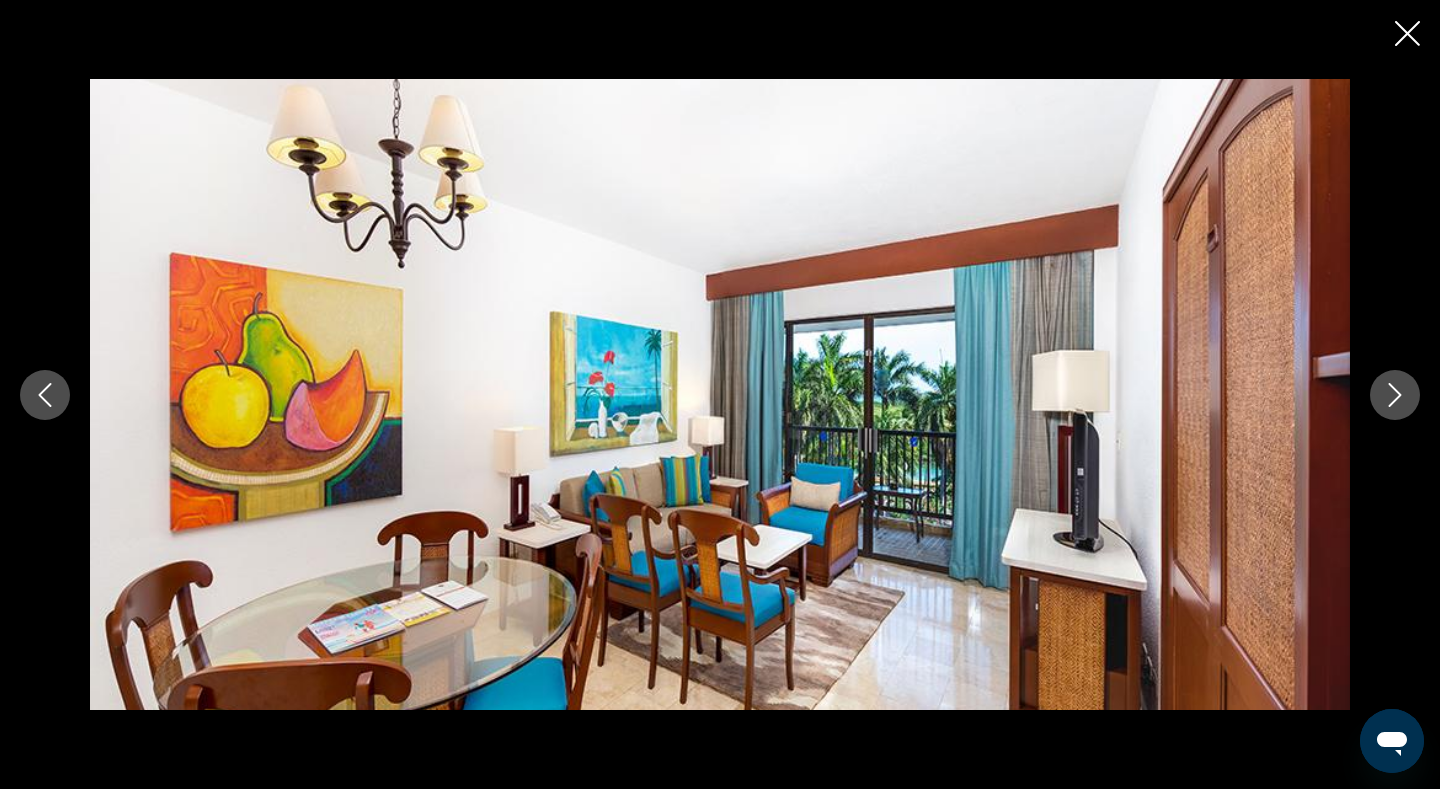 click at bounding box center [1395, 395] 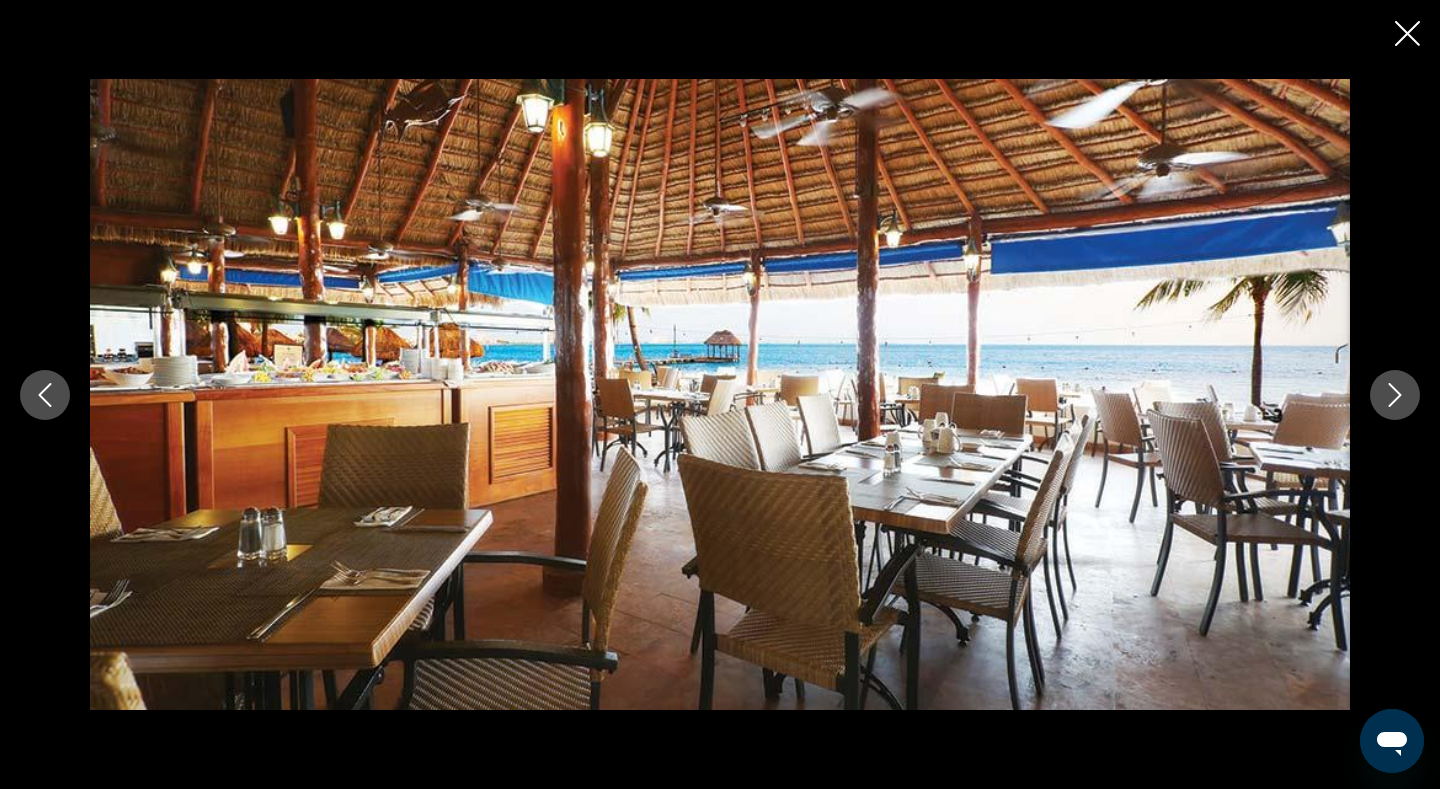 click at bounding box center (1395, 395) 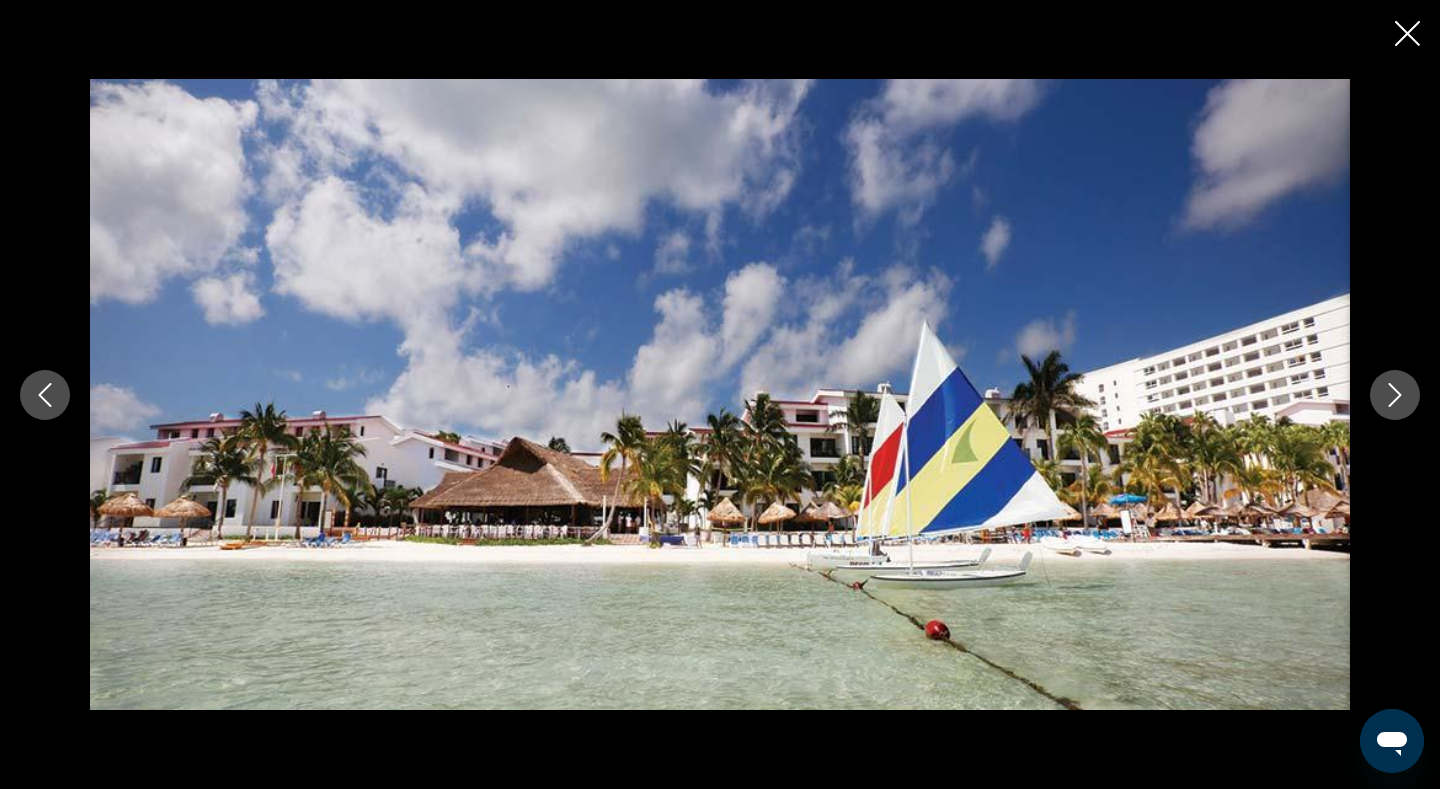 click at bounding box center [1395, 395] 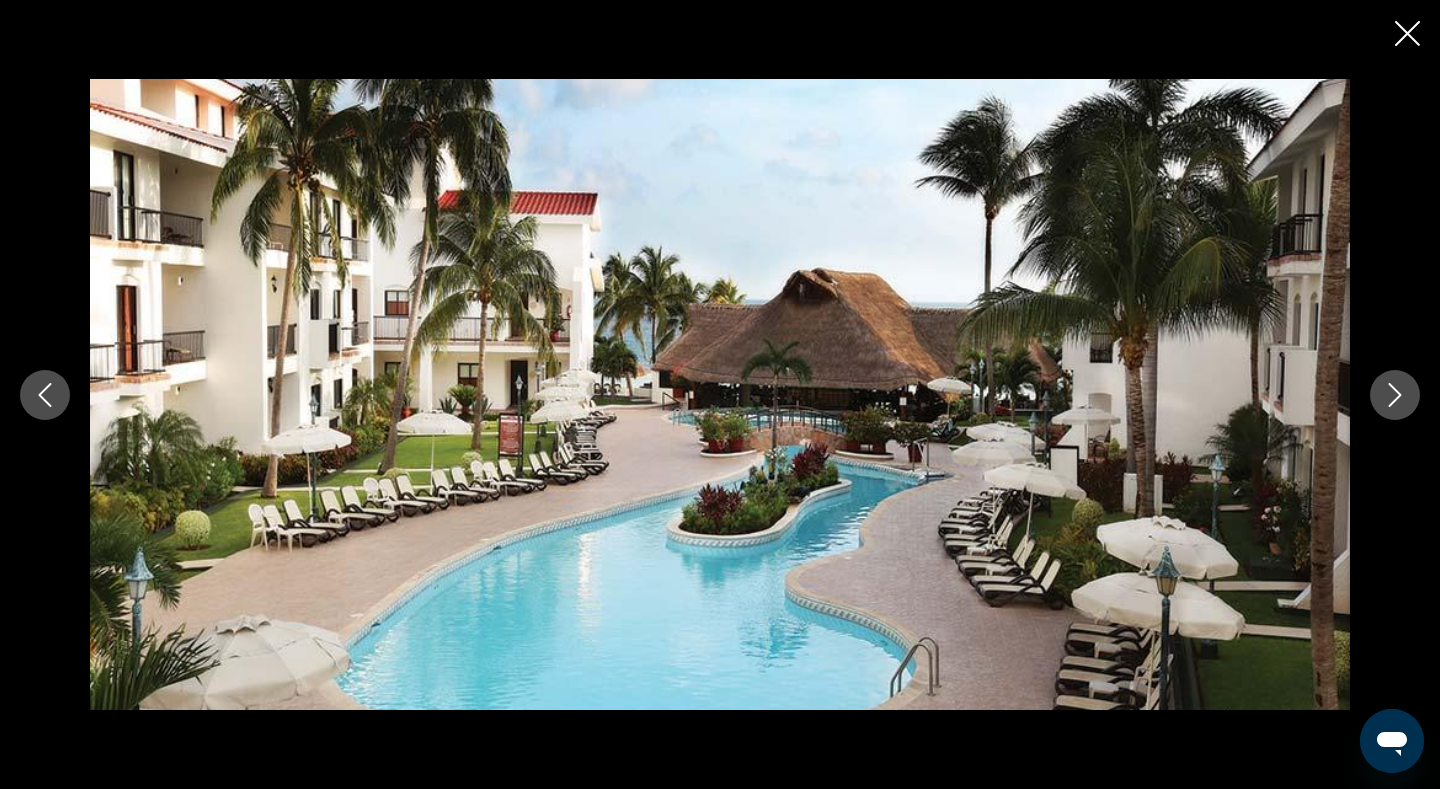 click at bounding box center [1395, 395] 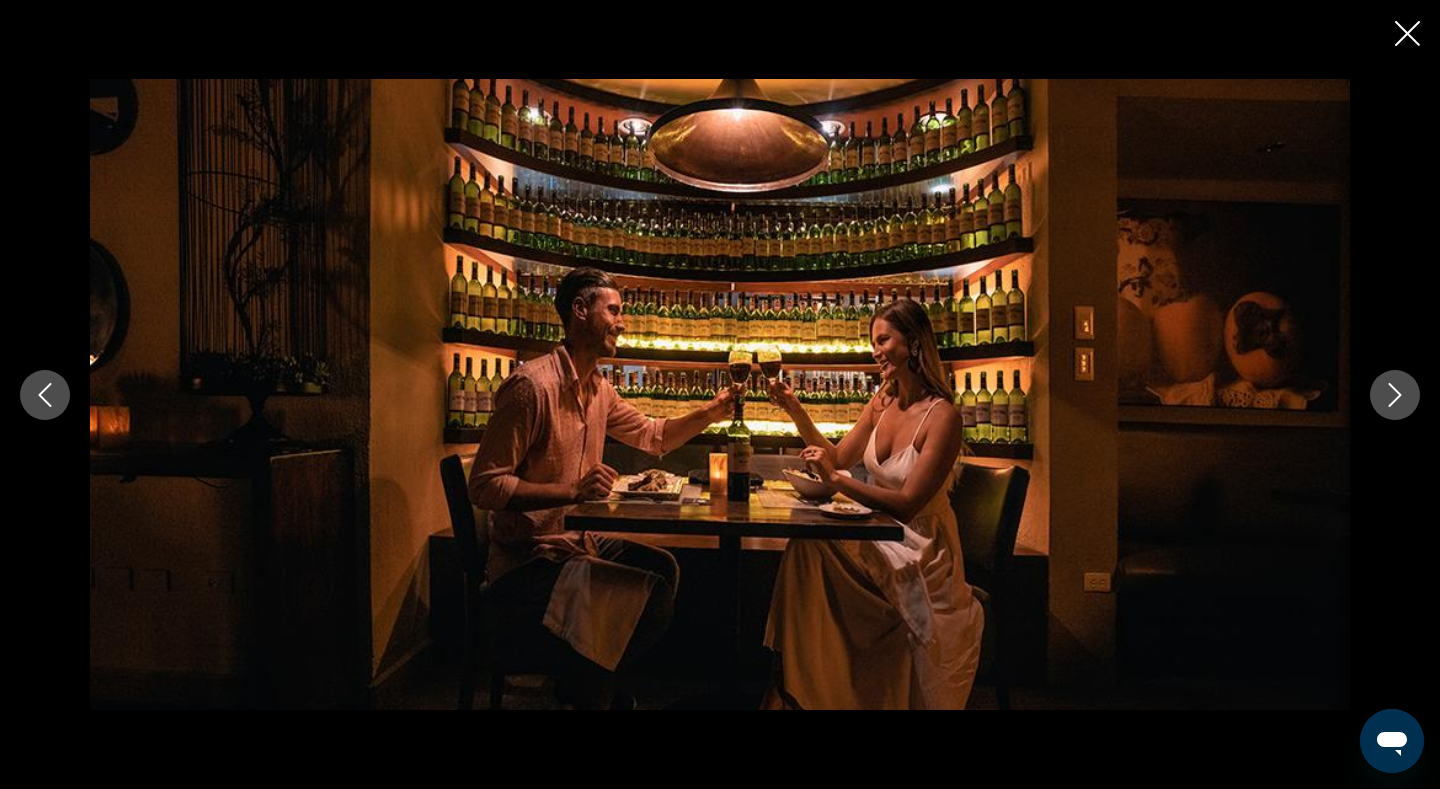 click at bounding box center [1395, 395] 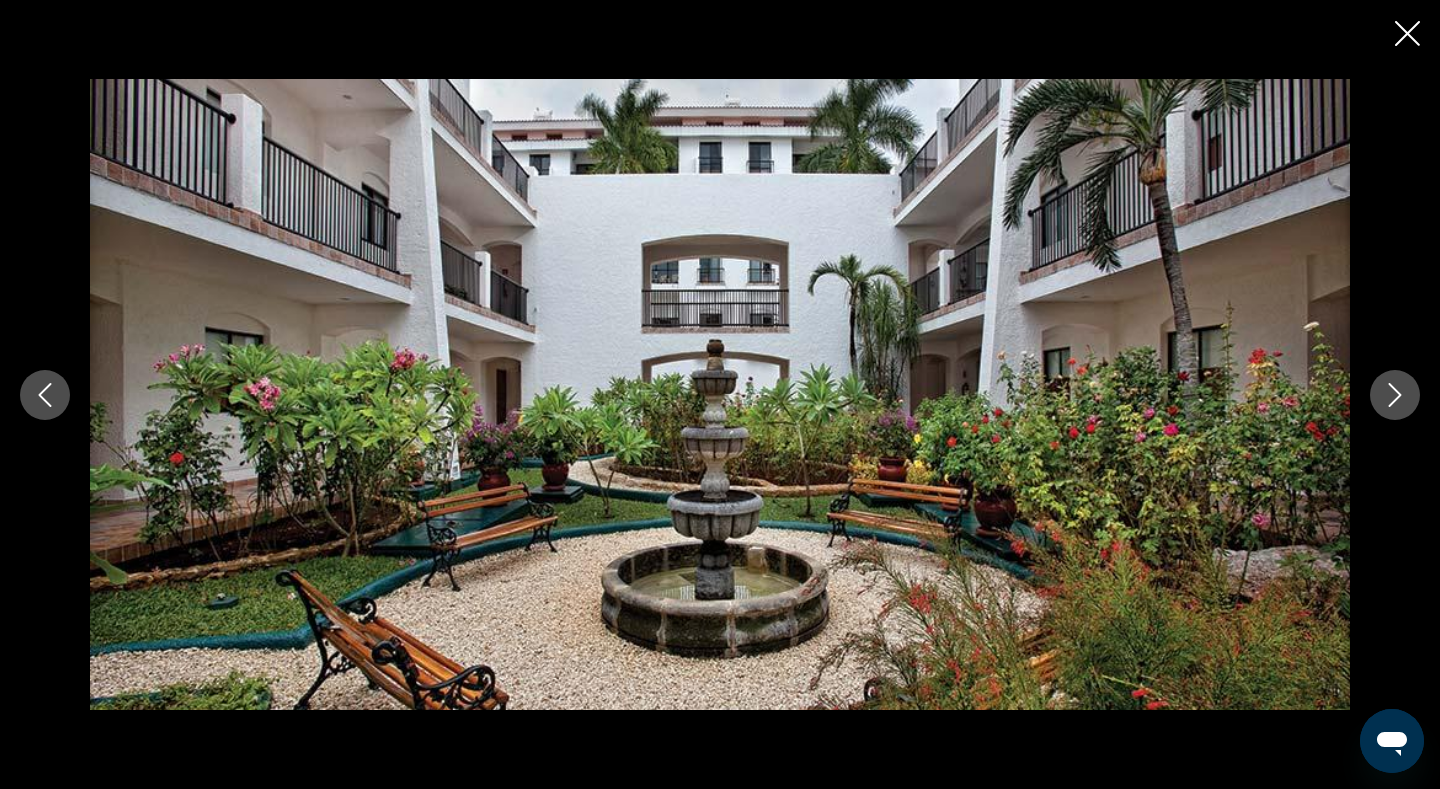 click at bounding box center (1395, 395) 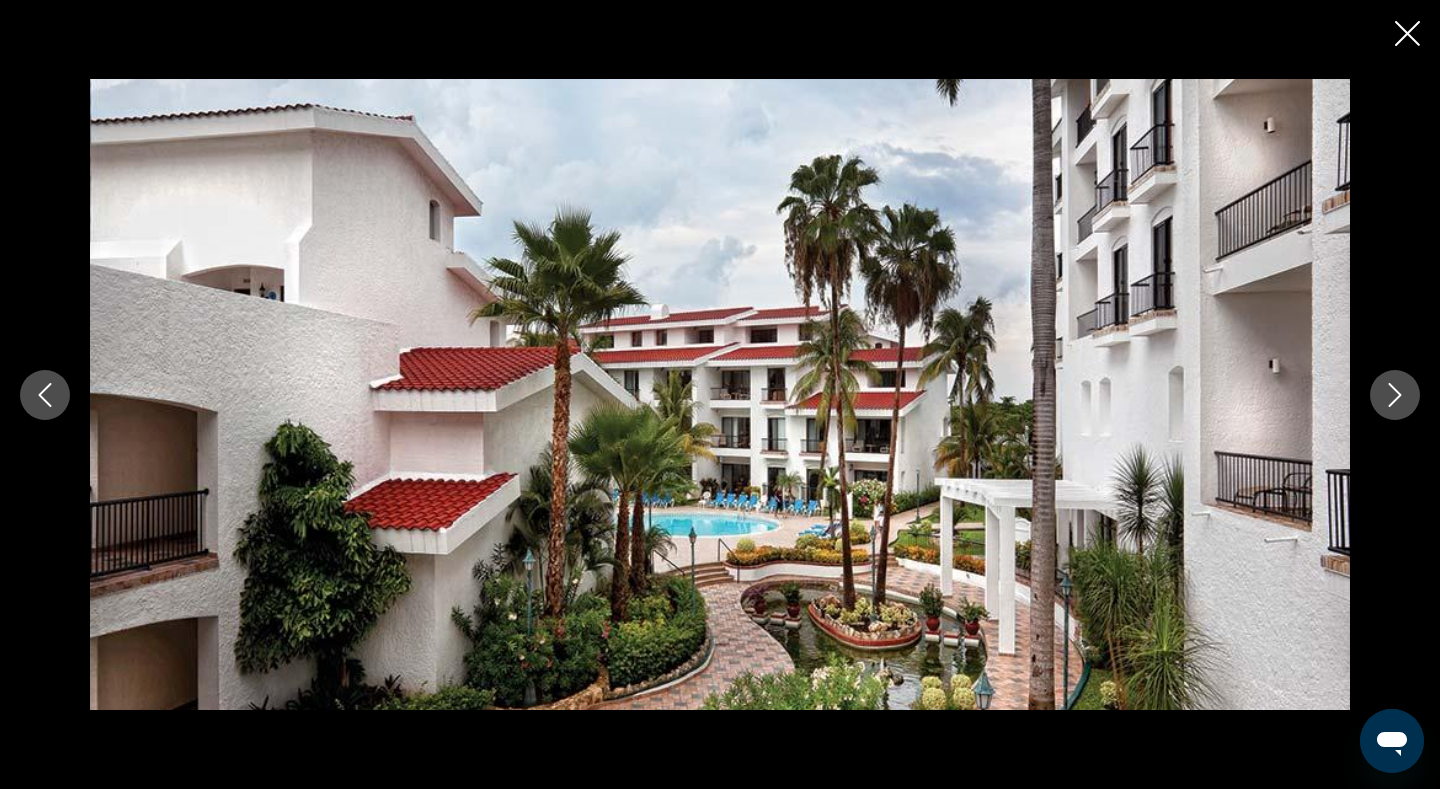click at bounding box center (1395, 395) 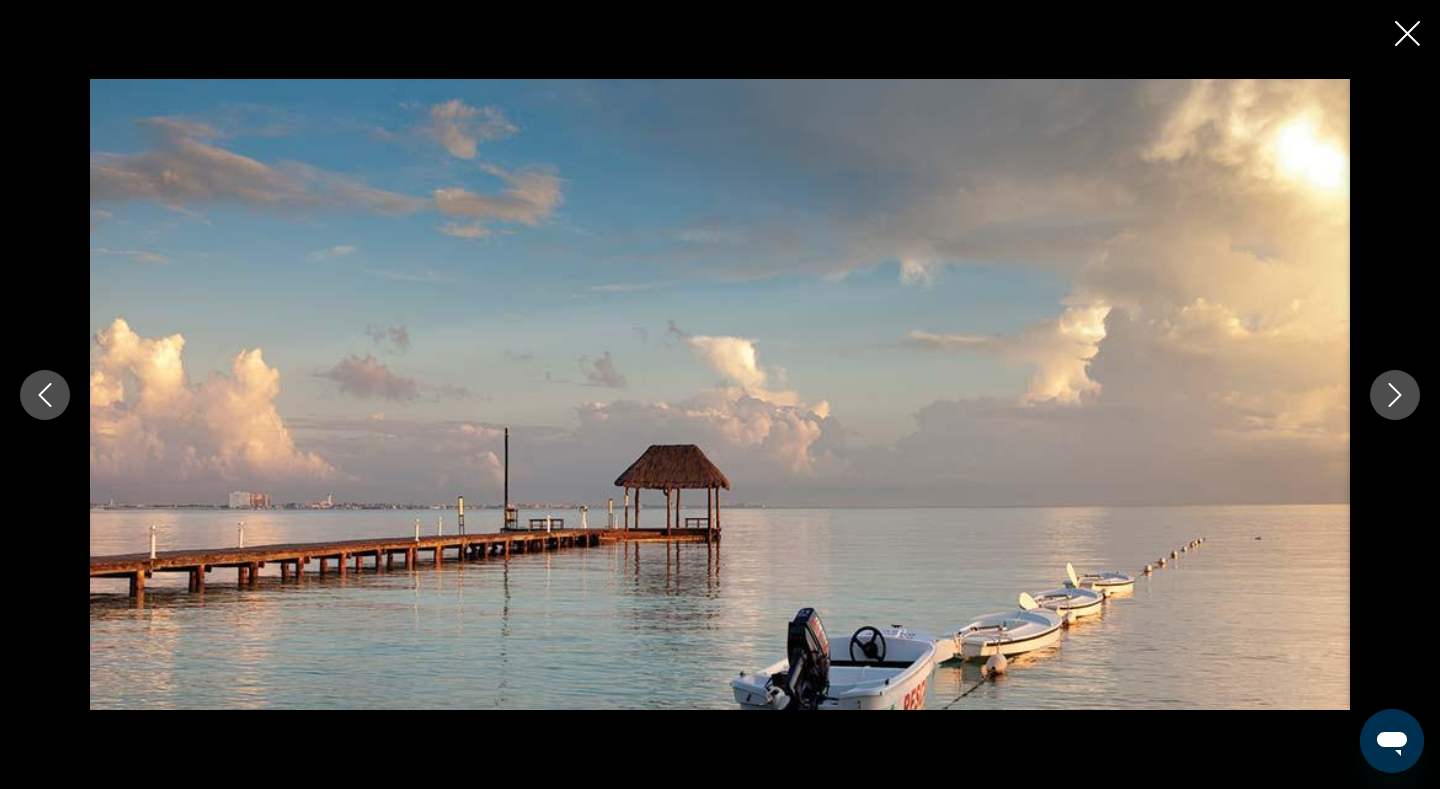 click at bounding box center (1395, 395) 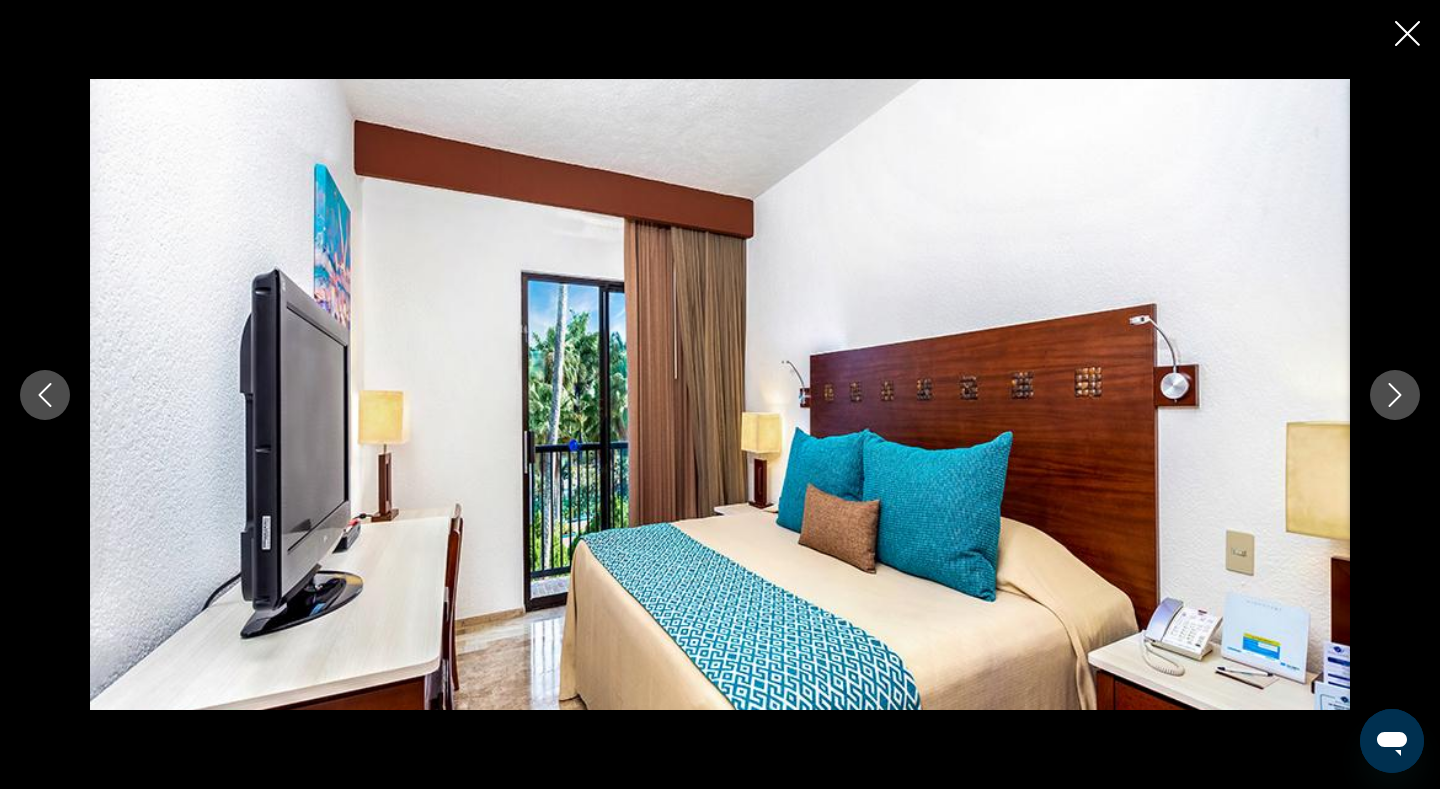 click at bounding box center (1395, 395) 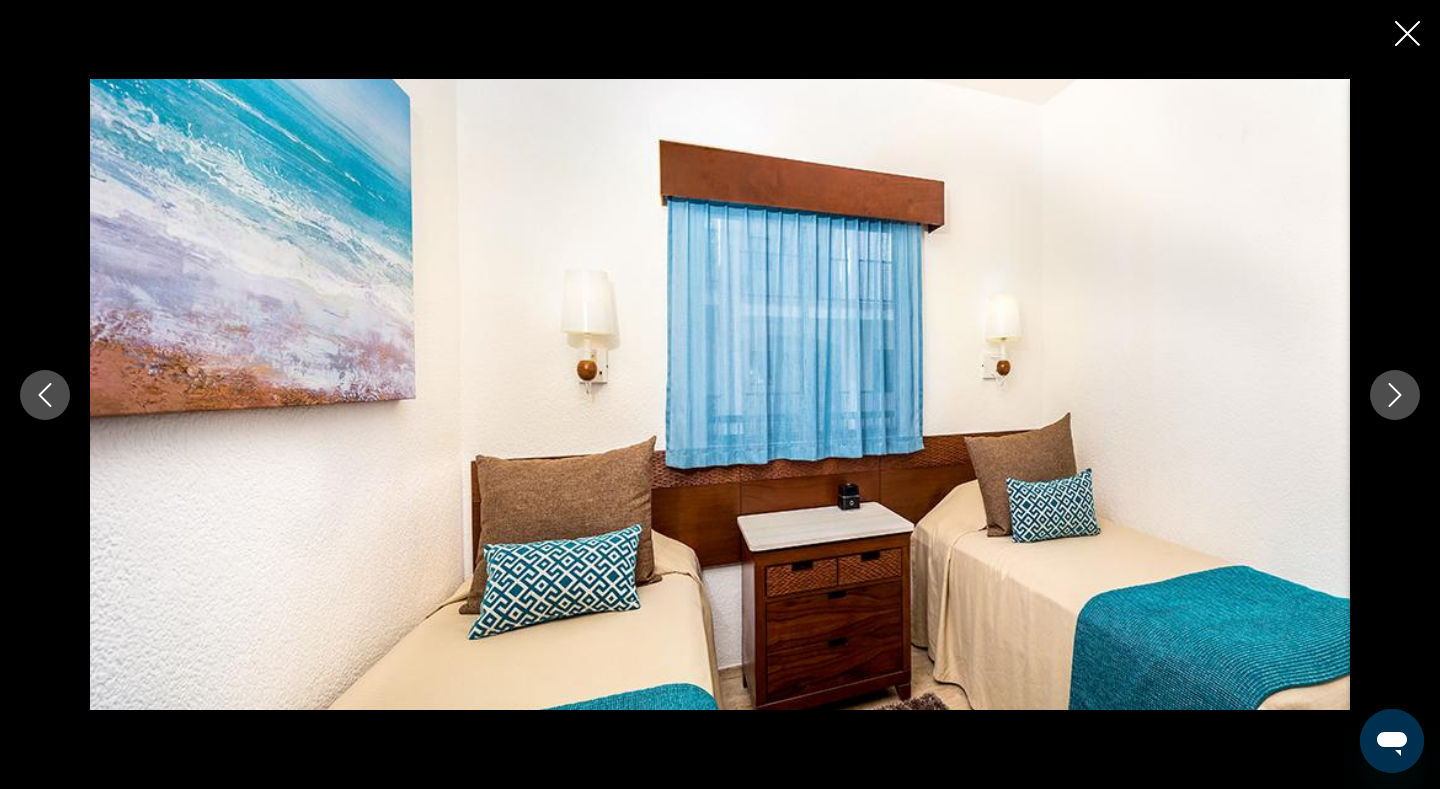 click 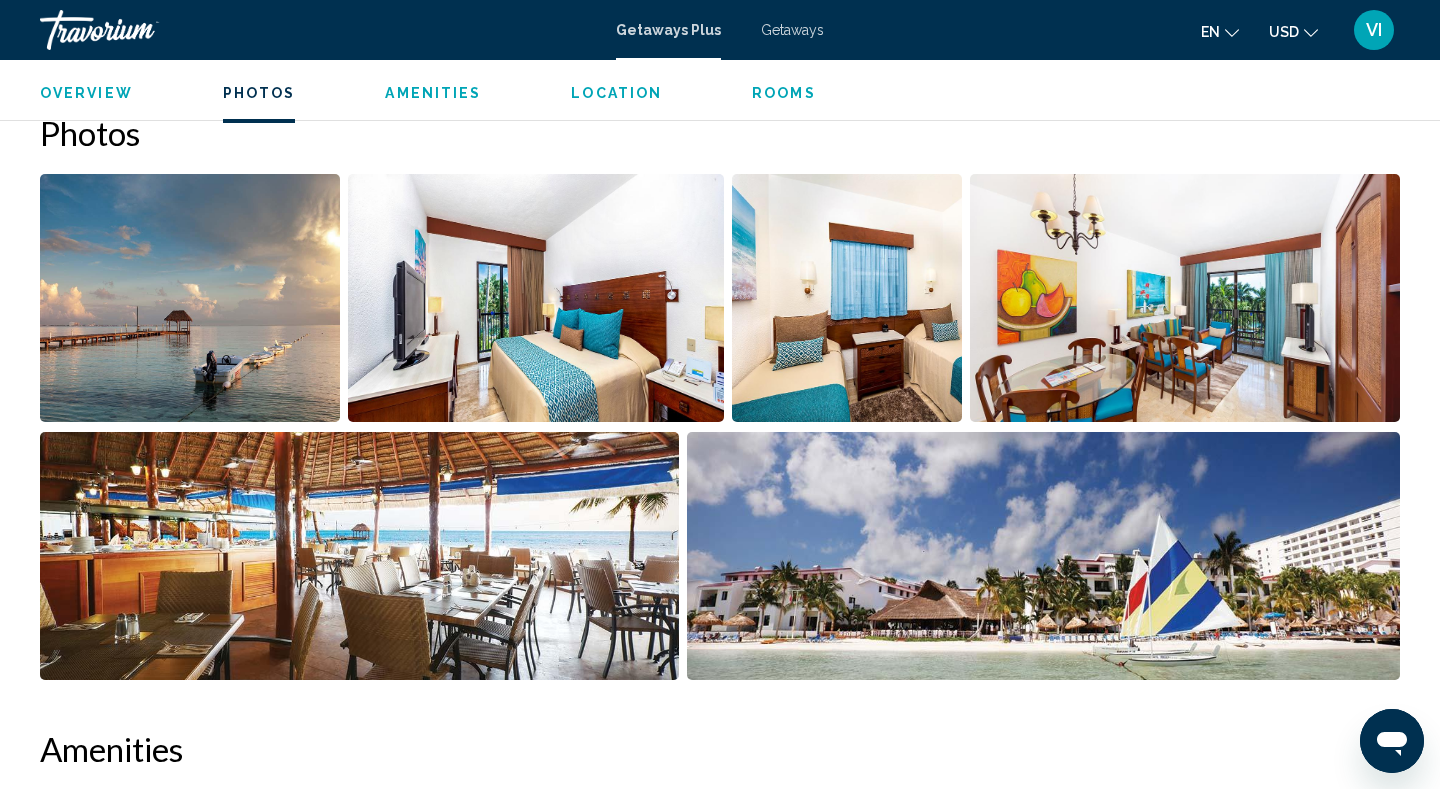 click on "Rooms" at bounding box center (784, 93) 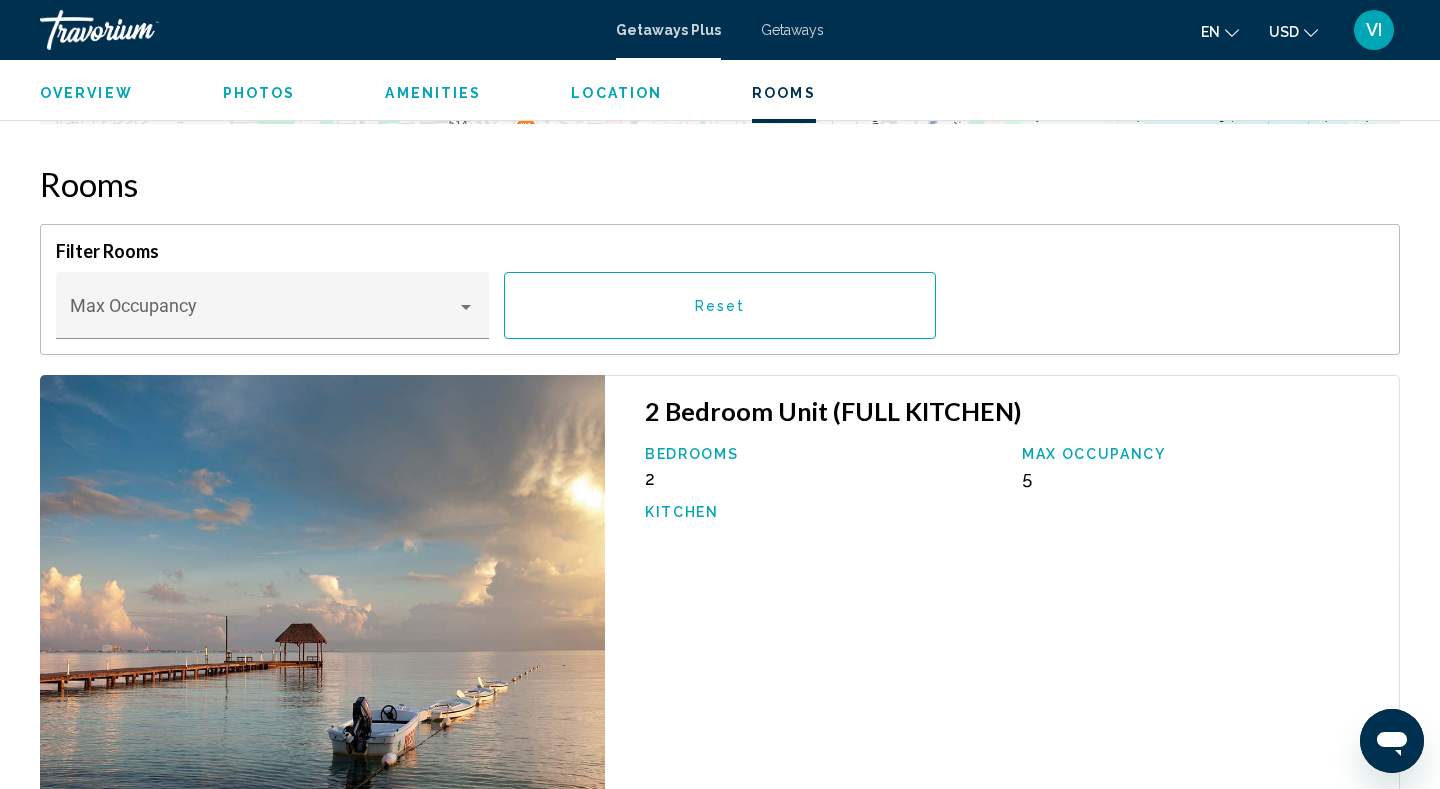 scroll, scrollTop: 3269, scrollLeft: 0, axis: vertical 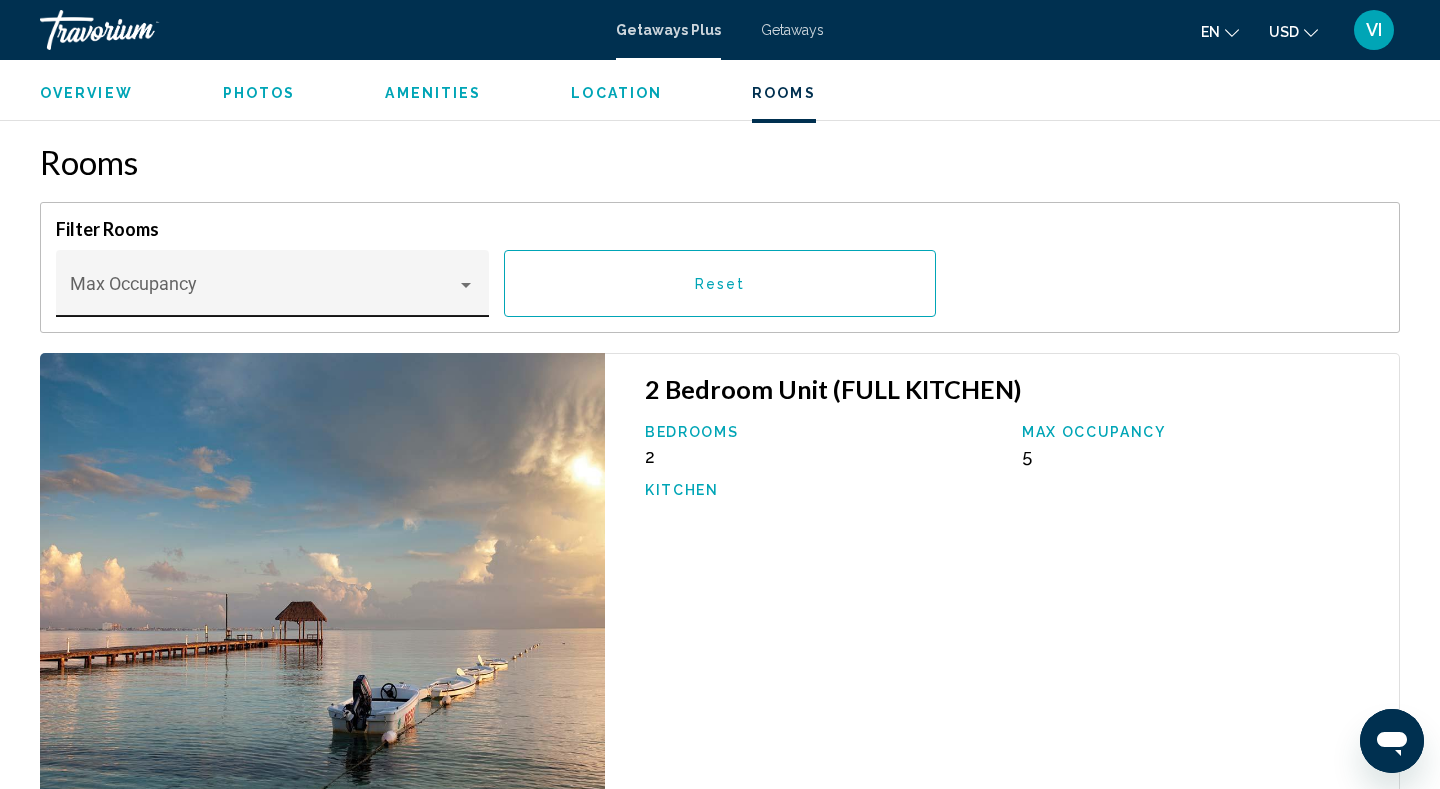 click at bounding box center [466, 285] 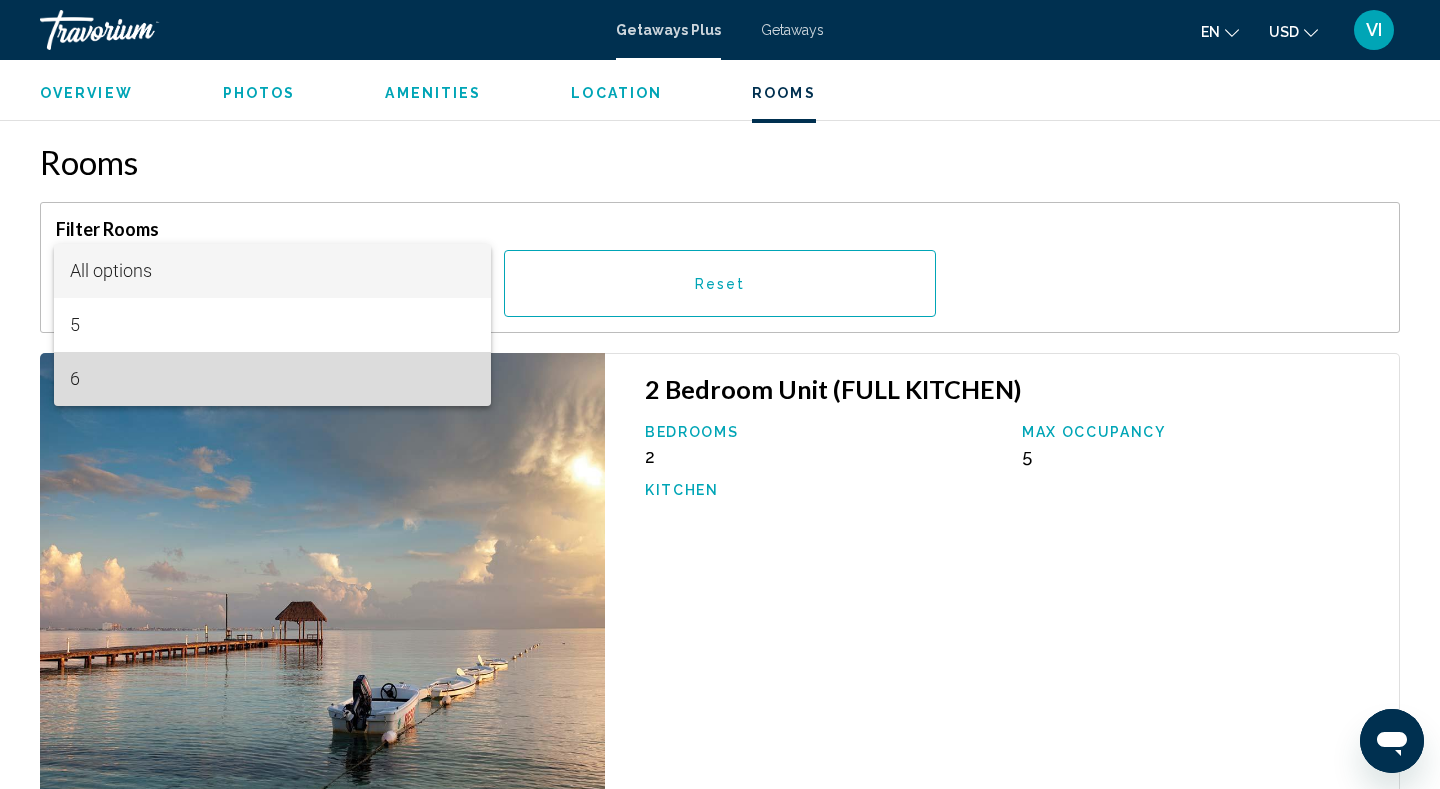 click on "6" at bounding box center (273, 379) 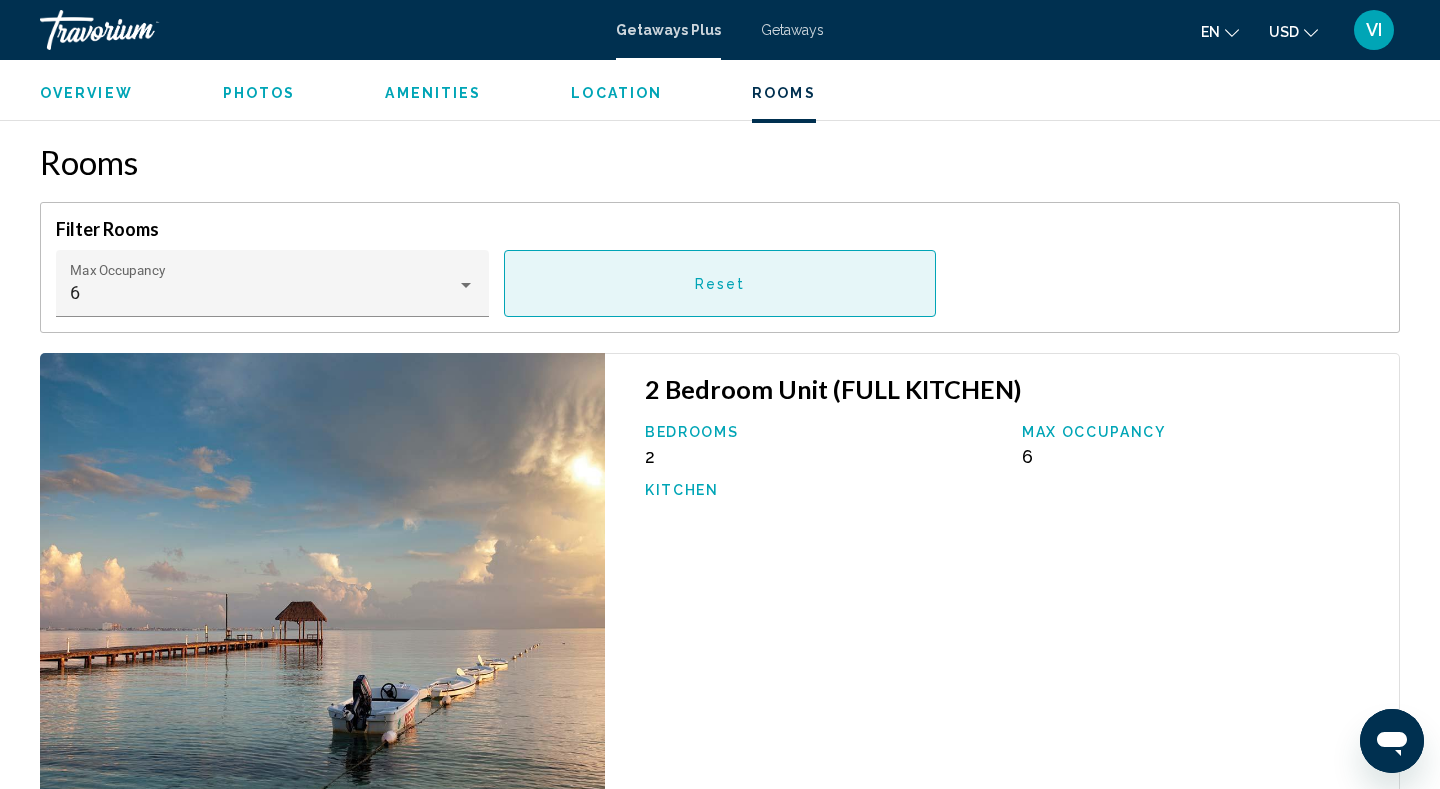 click on "Reset" at bounding box center [720, 283] 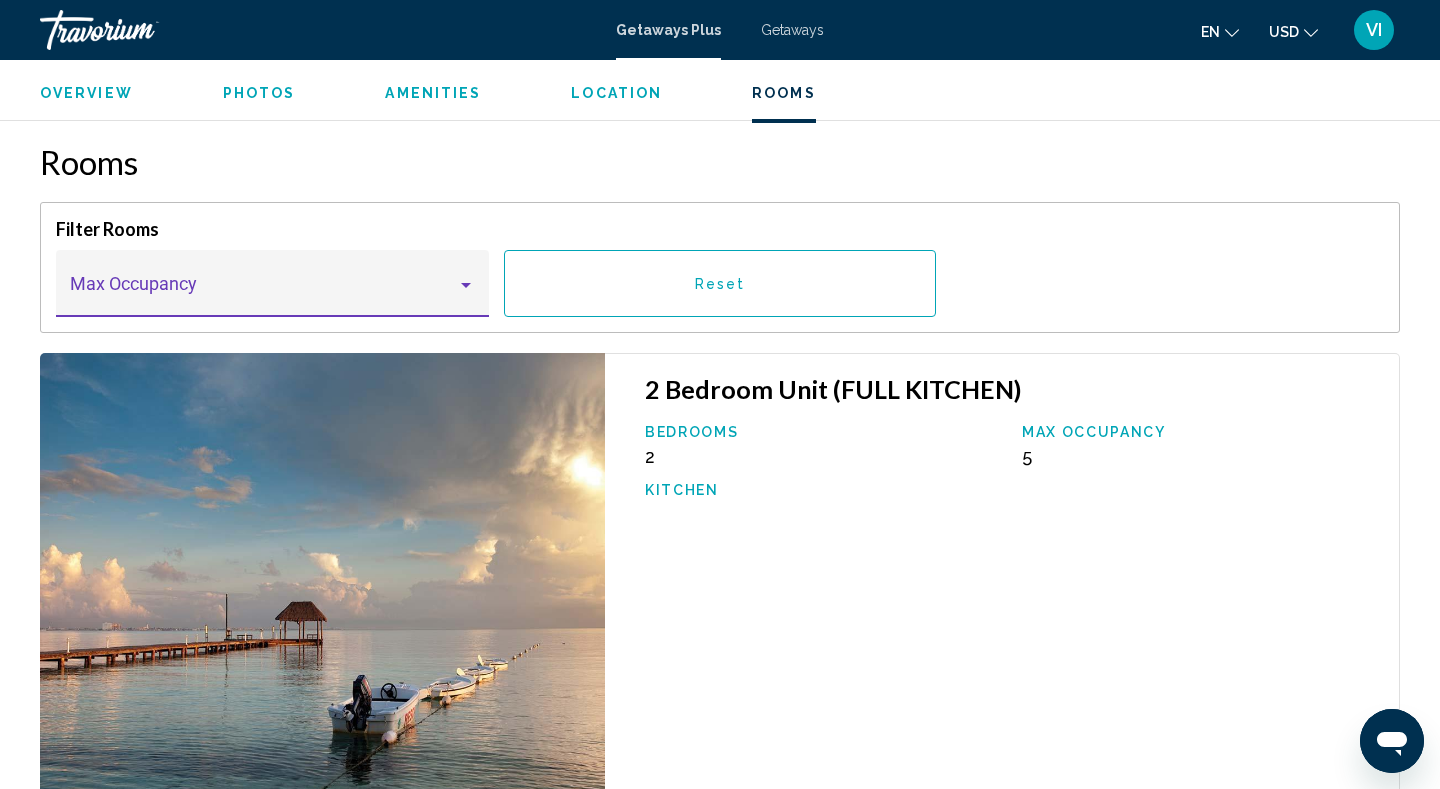 click at bounding box center [466, 285] 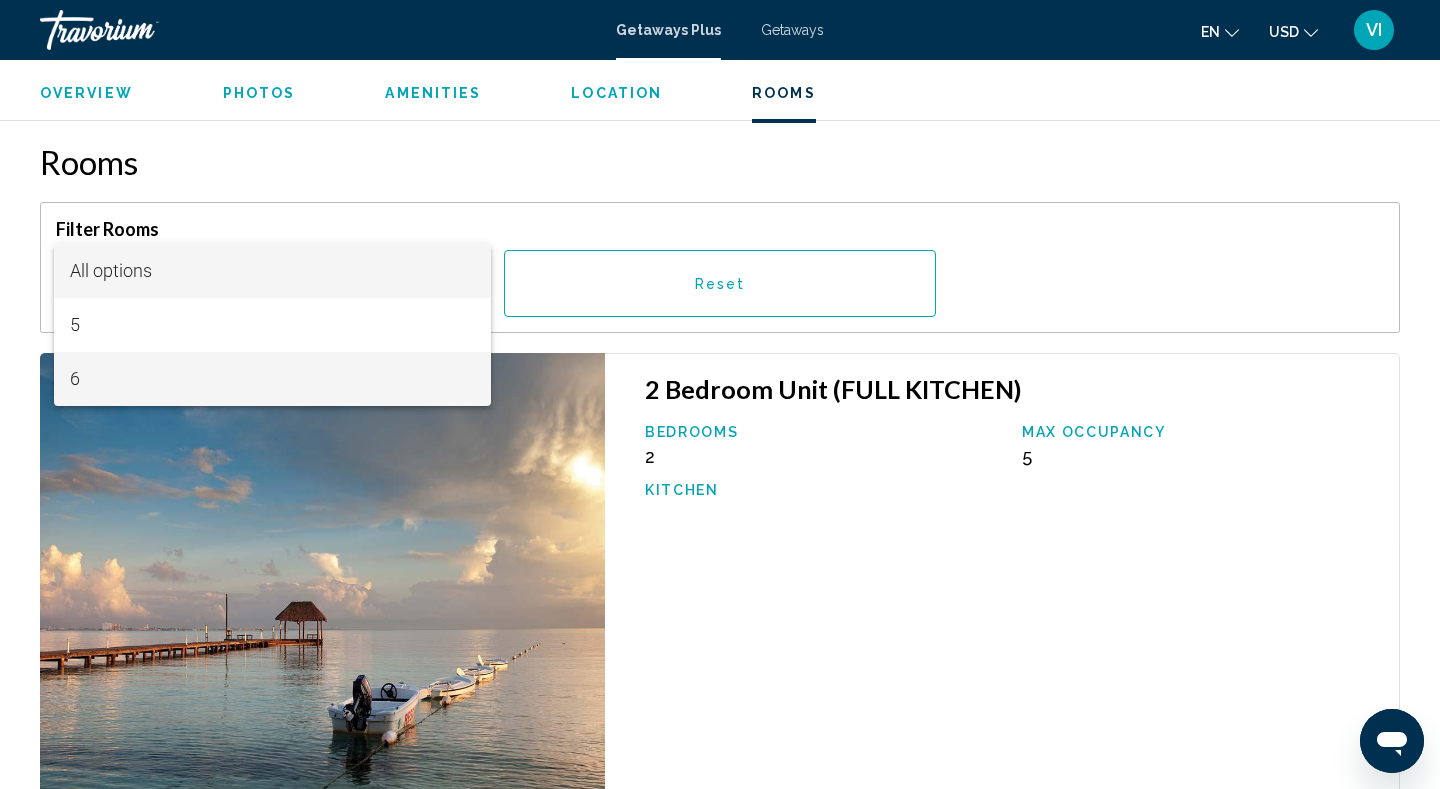 click on "6" at bounding box center (273, 379) 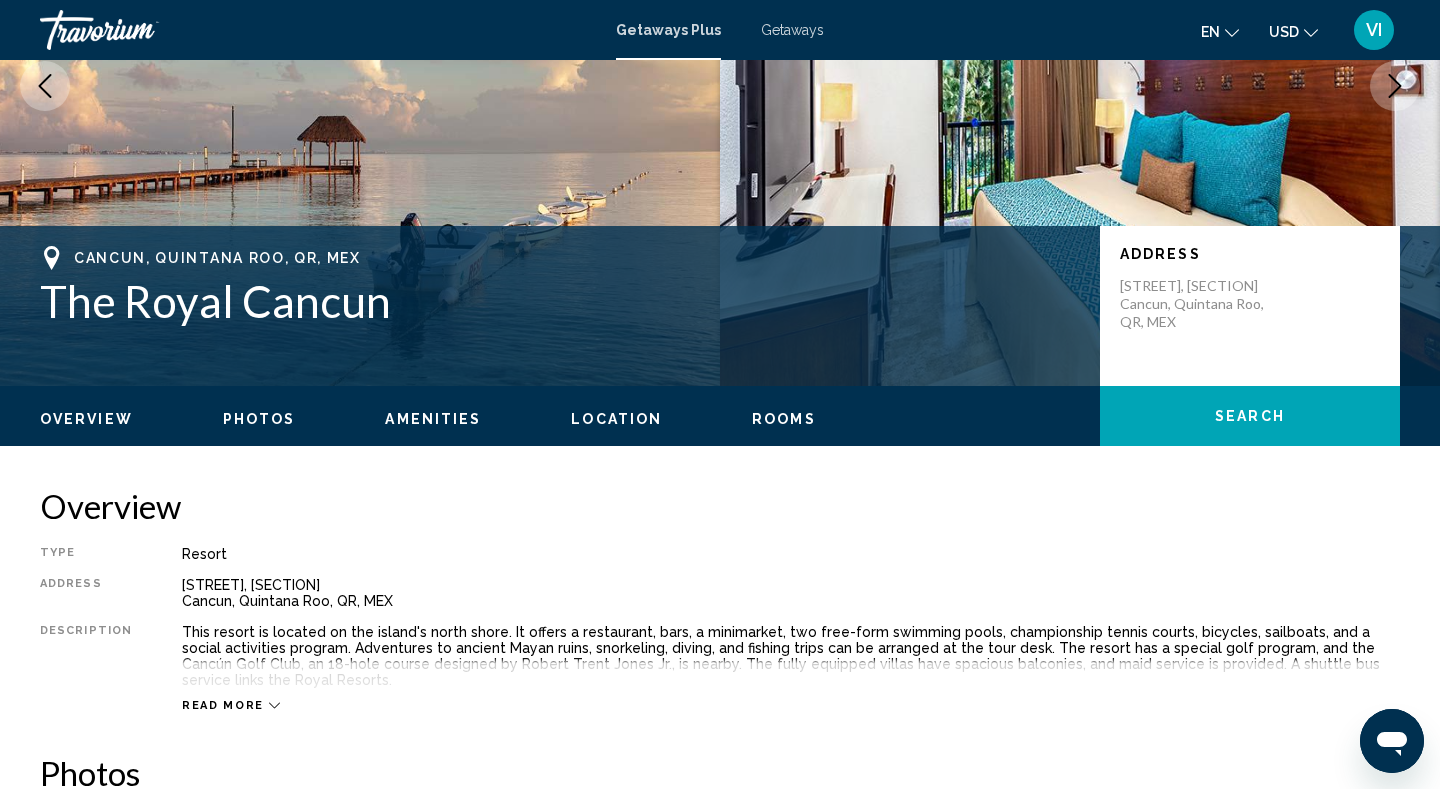 scroll, scrollTop: 286, scrollLeft: 0, axis: vertical 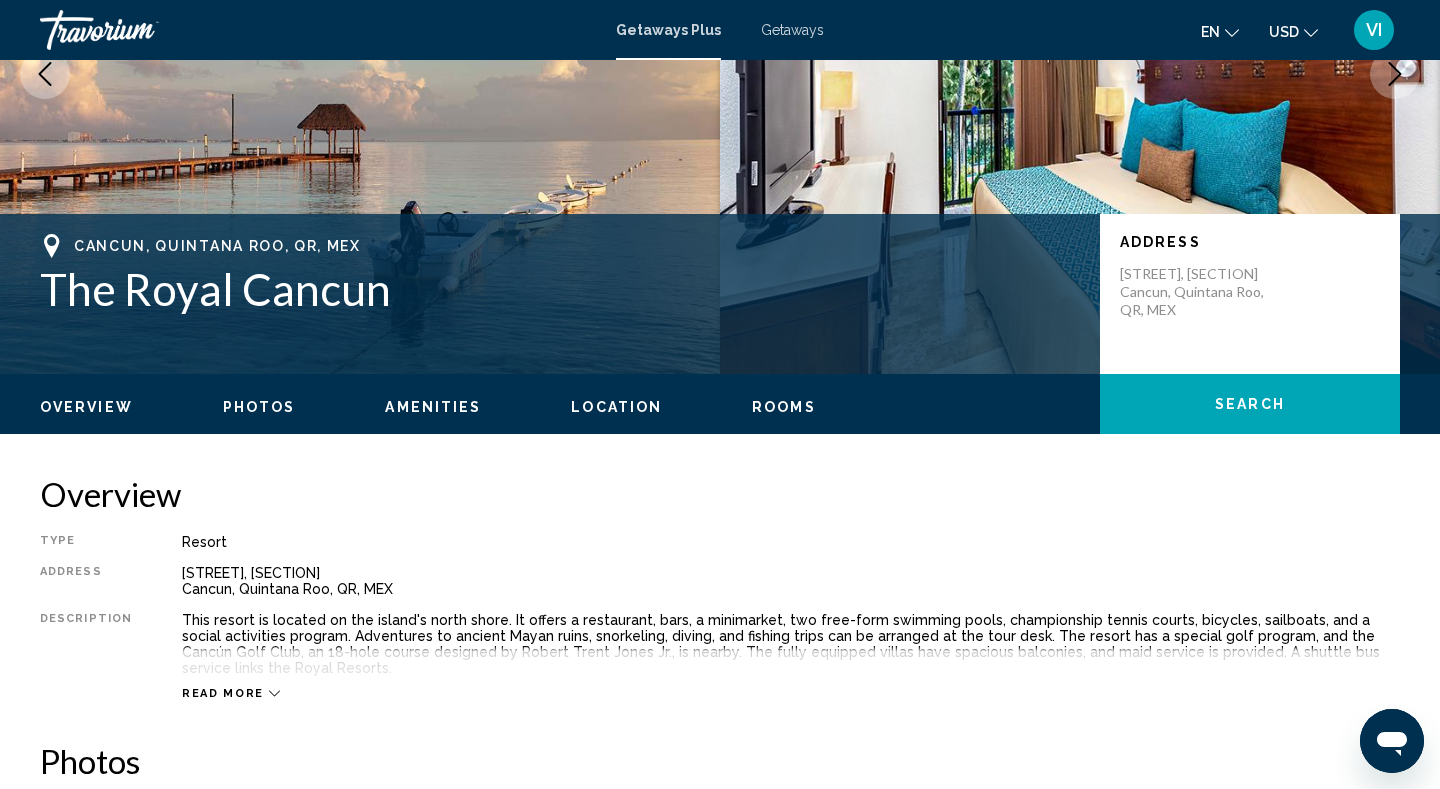 click on "Read more" at bounding box center [231, 693] 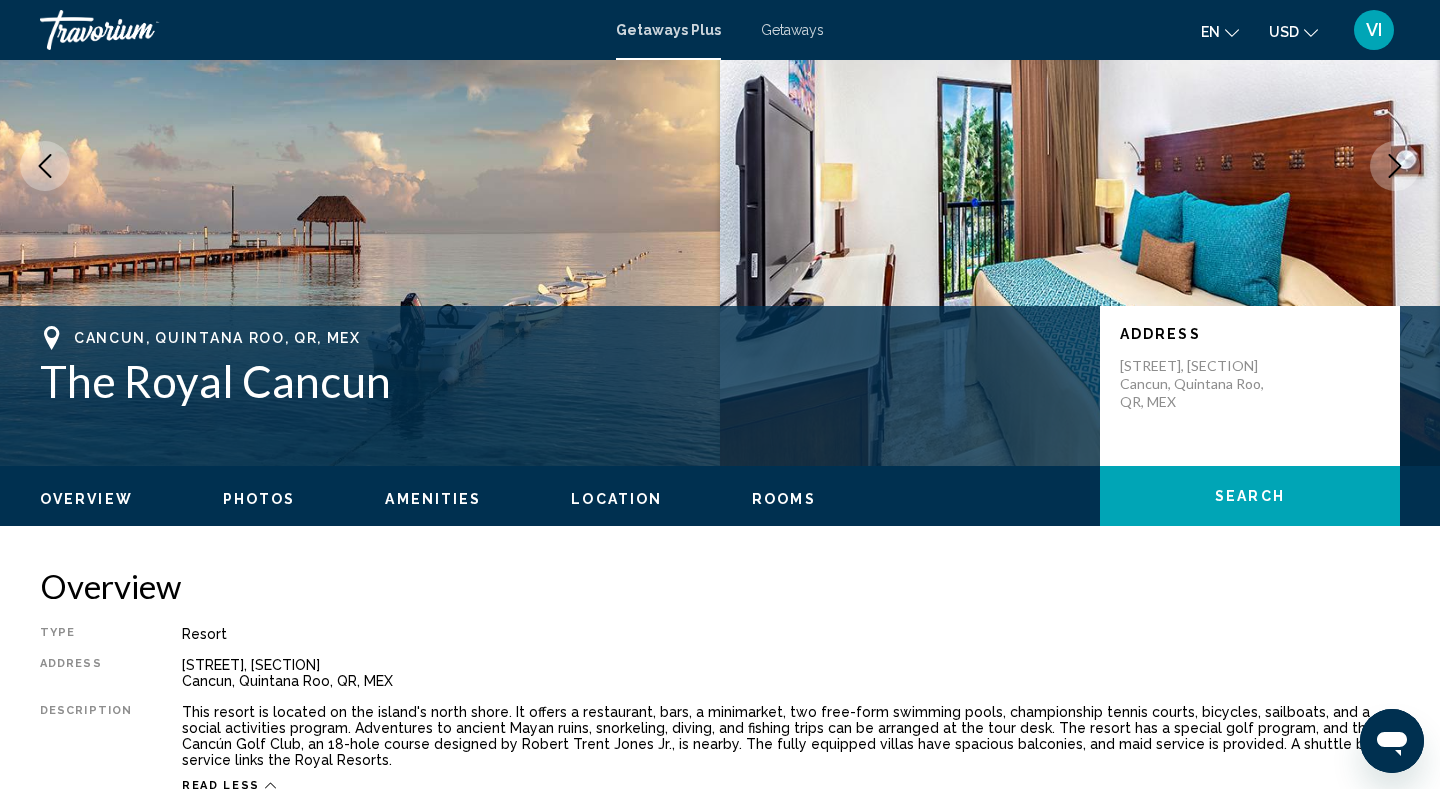 scroll, scrollTop: 0, scrollLeft: 0, axis: both 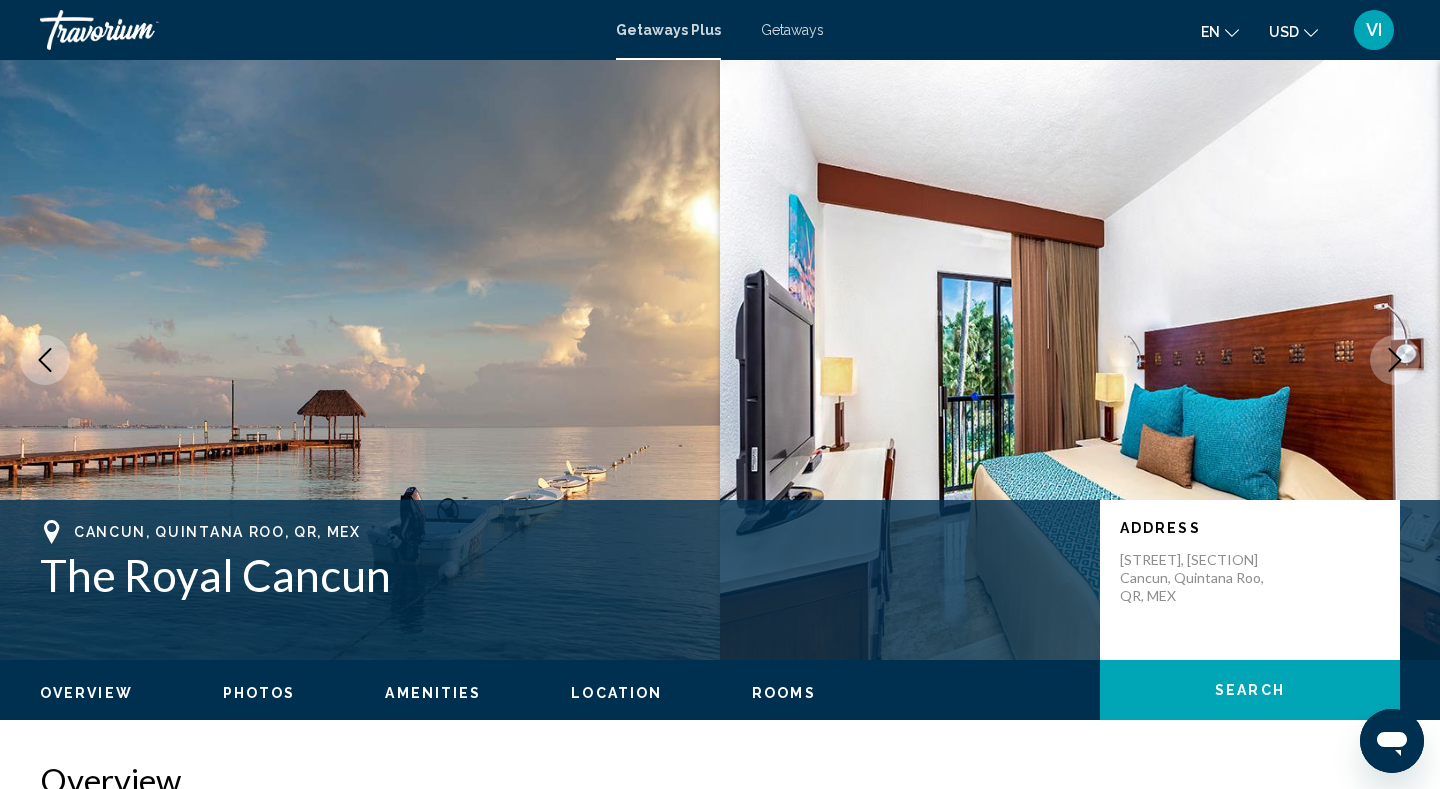 click on "Location" at bounding box center (616, 693) 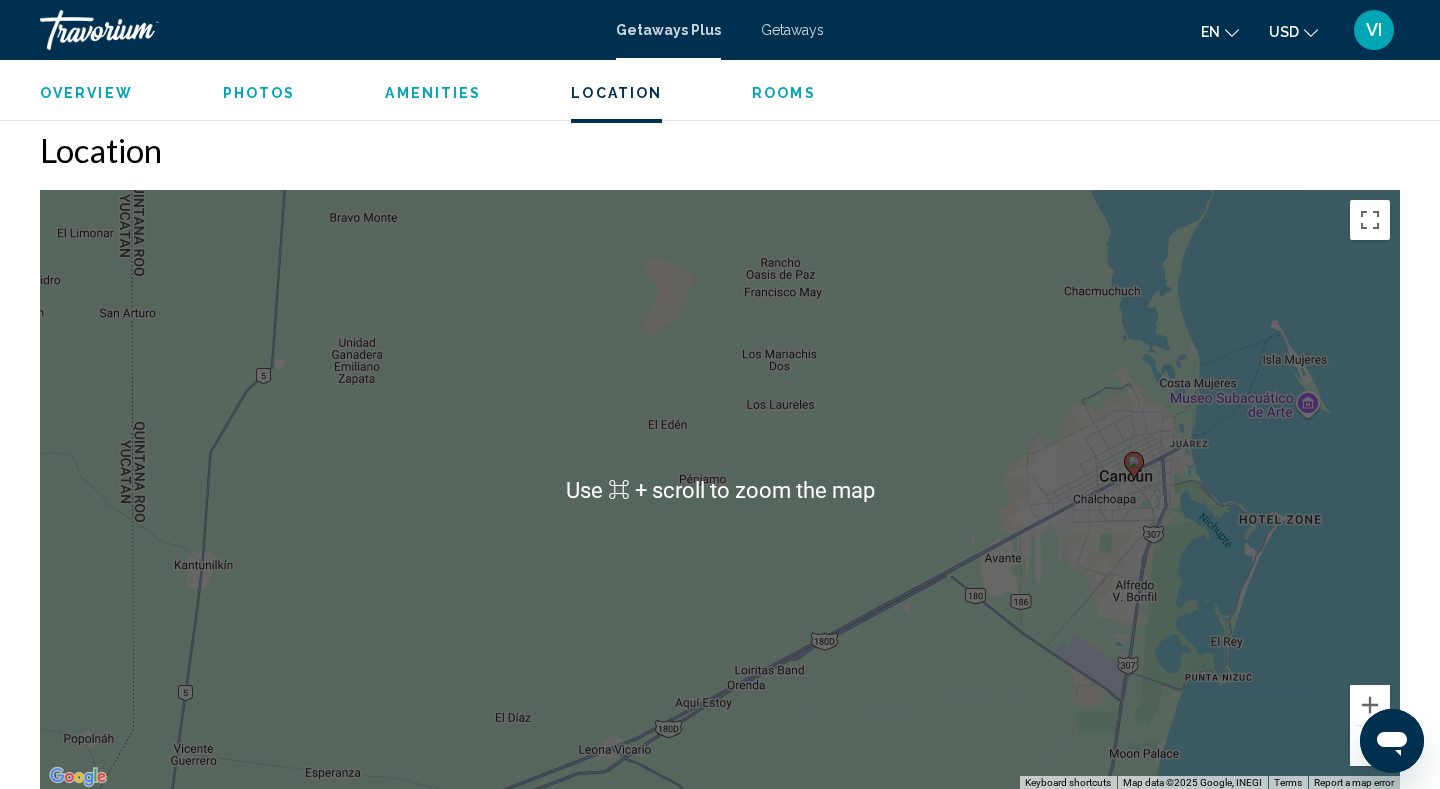scroll, scrollTop: 2579, scrollLeft: 0, axis: vertical 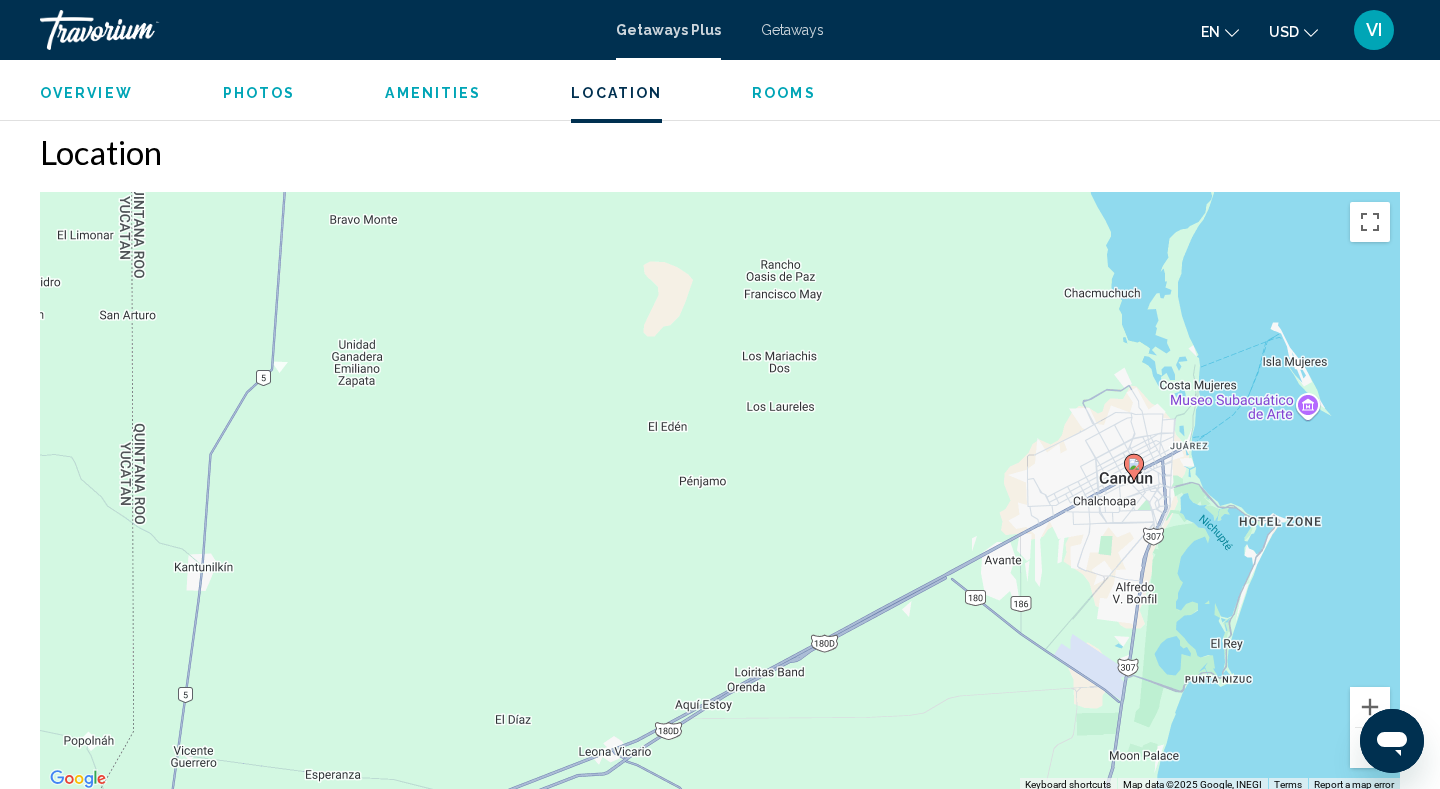 click on "Amenities" at bounding box center [433, 93] 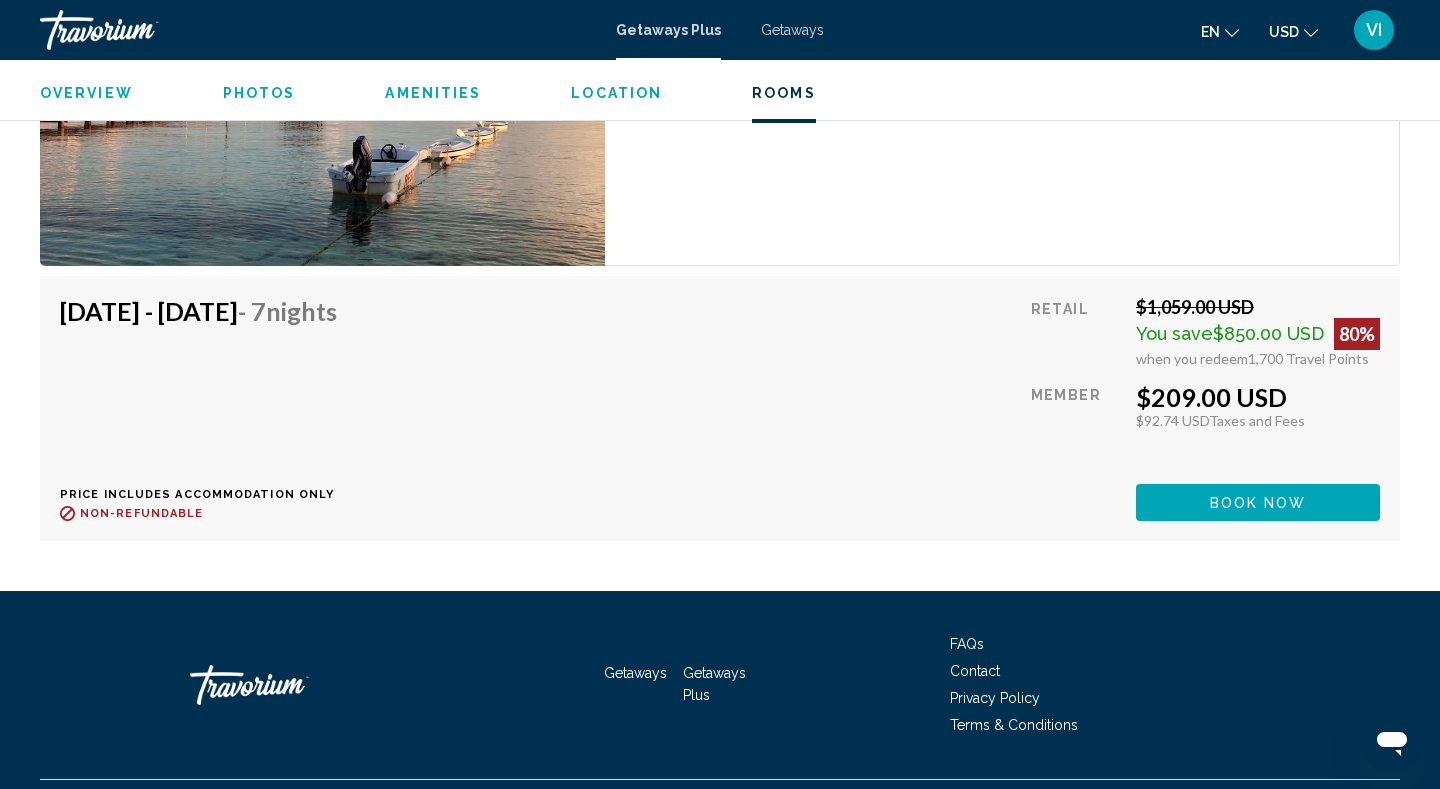 scroll, scrollTop: 3804, scrollLeft: 0, axis: vertical 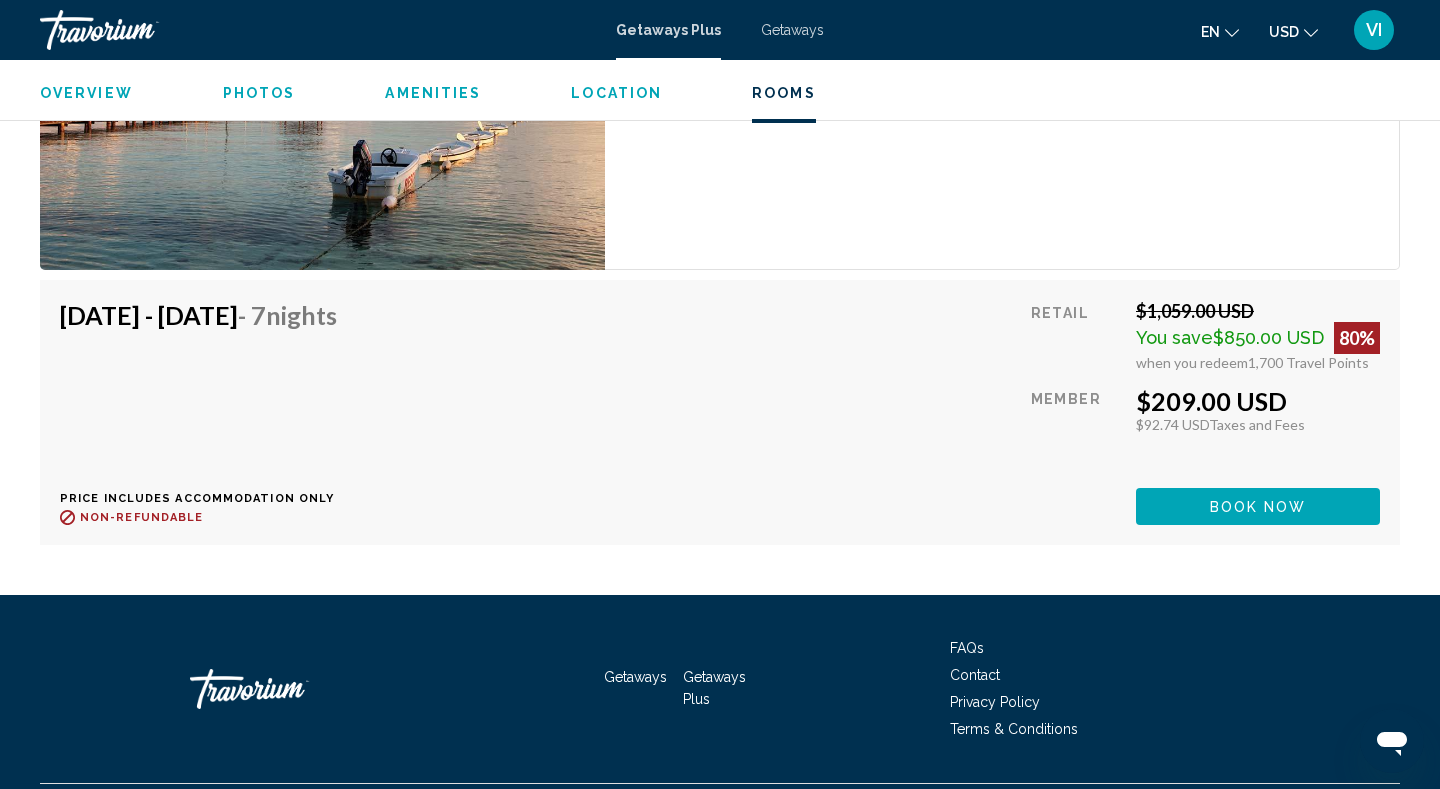 click on "[DATE] - [DATE]  - 7  Nights Price includes accommodation only
Refundable until :
Non-refundable" at bounding box center [206, 412] 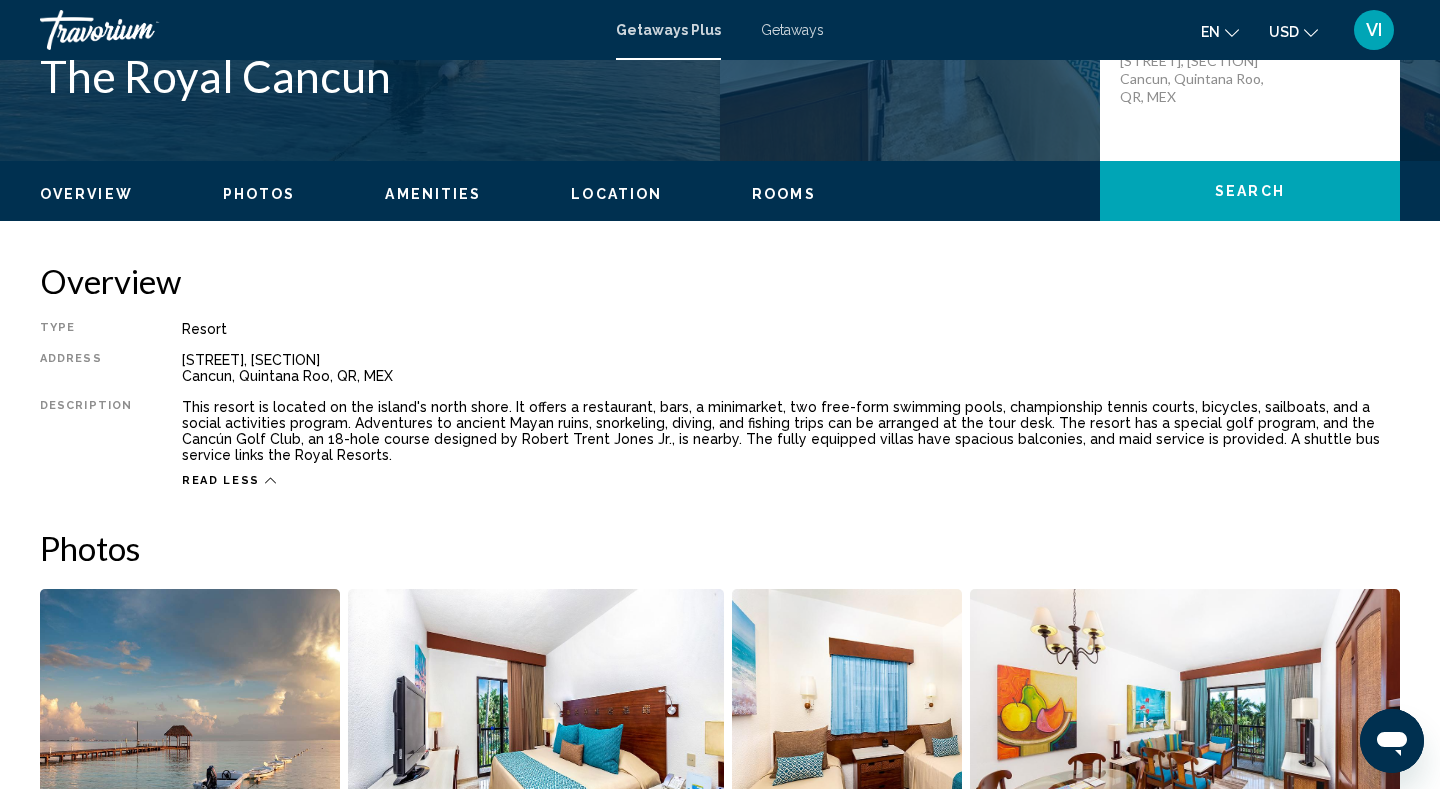 scroll, scrollTop: 463, scrollLeft: 0, axis: vertical 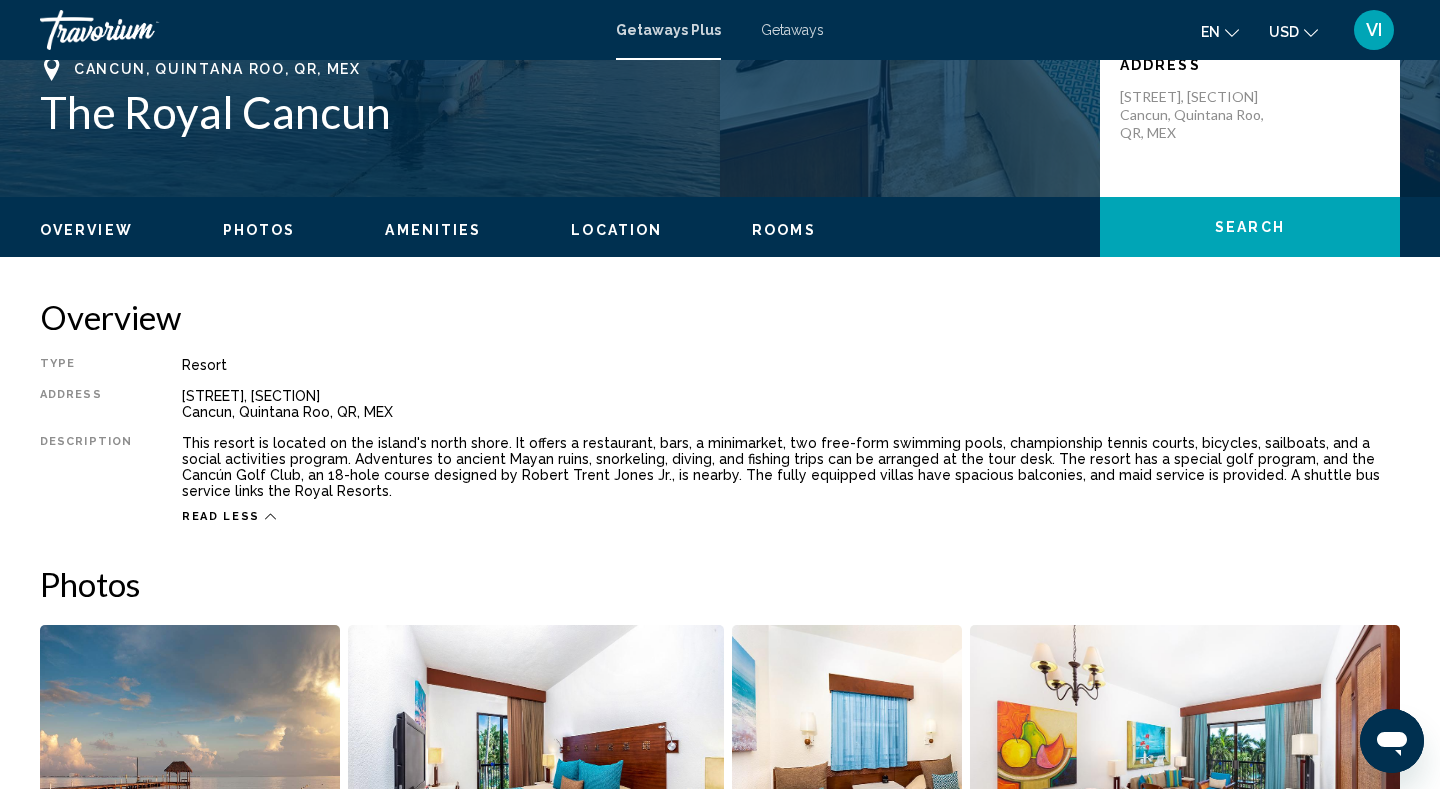 click on "Overview" at bounding box center [86, 230] 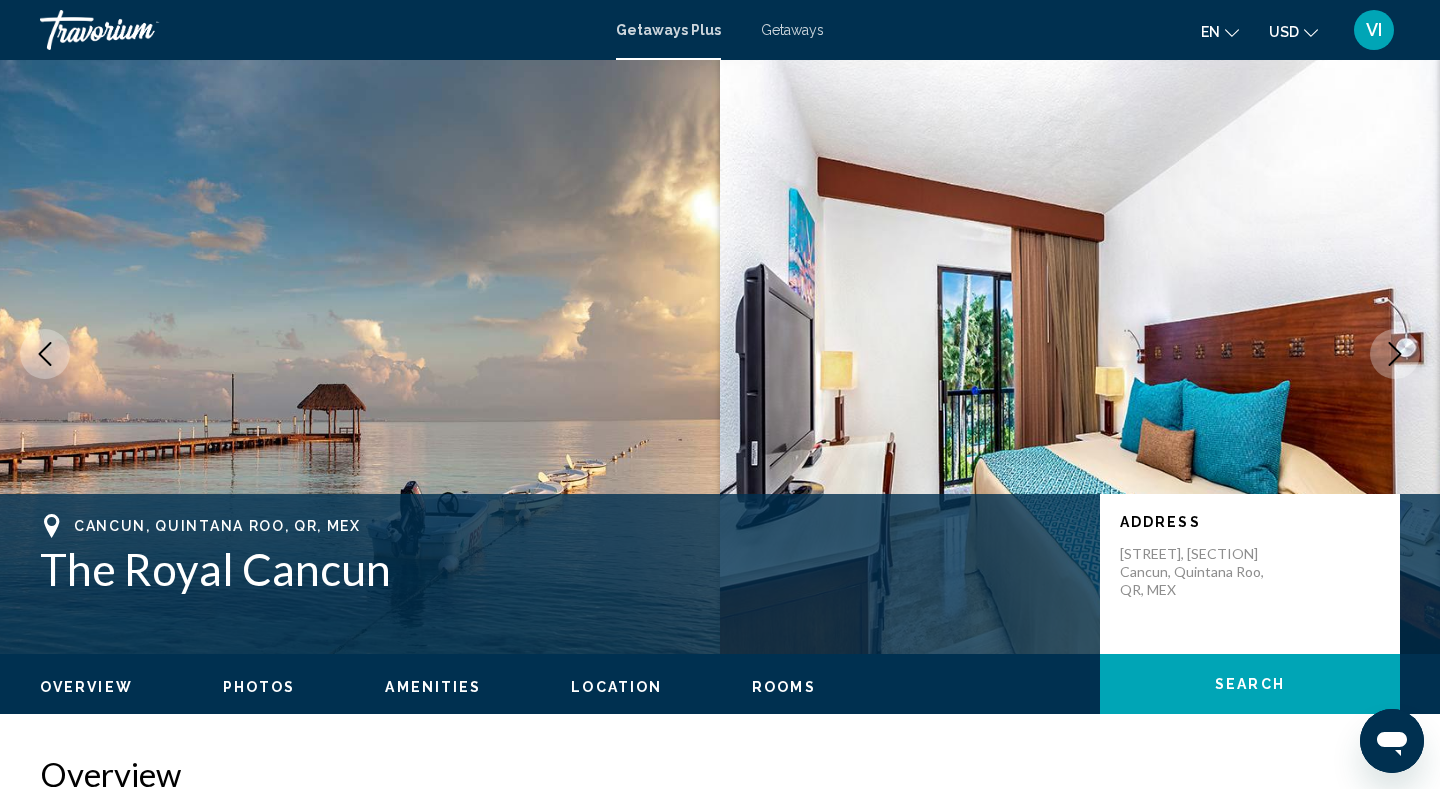 scroll, scrollTop: 0, scrollLeft: 0, axis: both 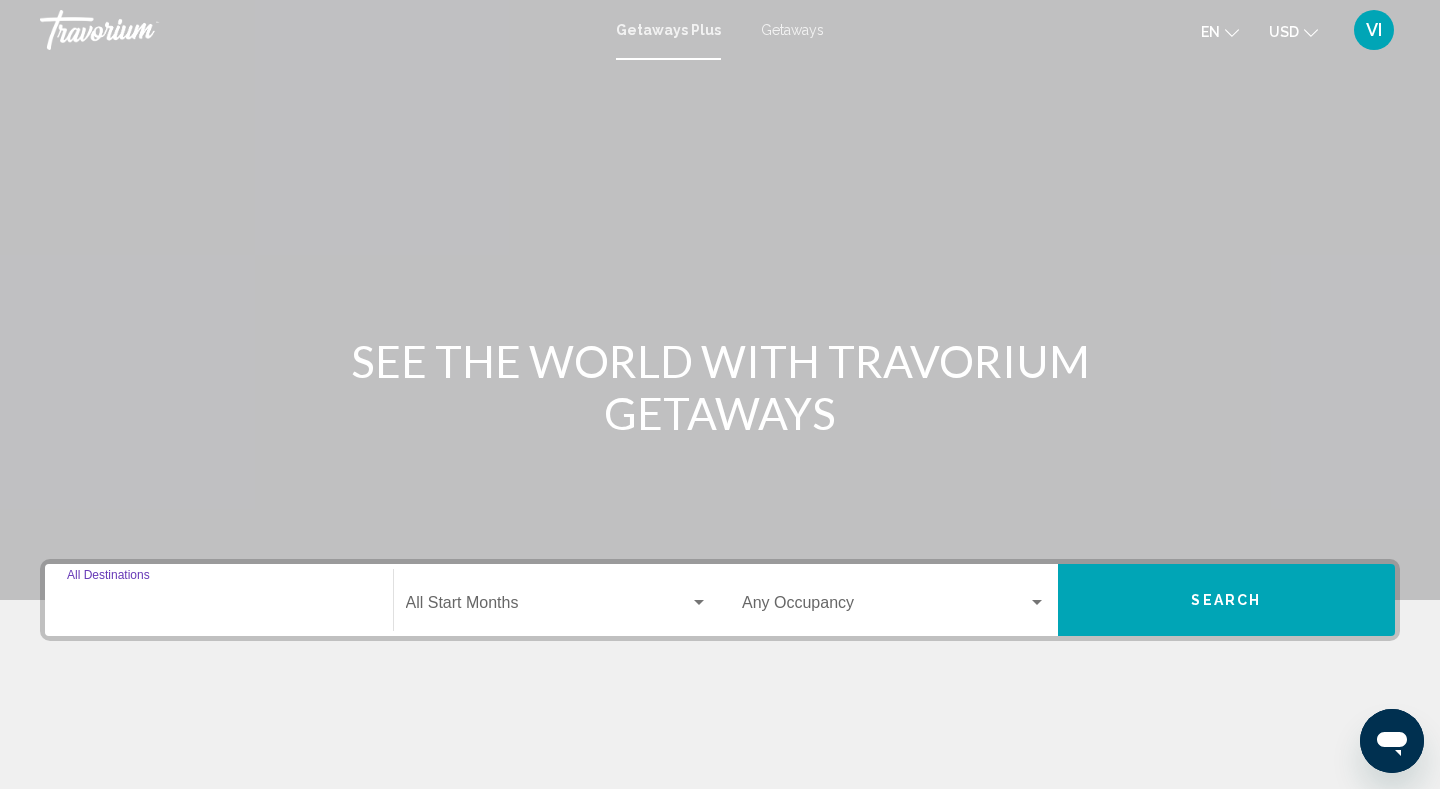 click on "Destination All Destinations" at bounding box center [219, 607] 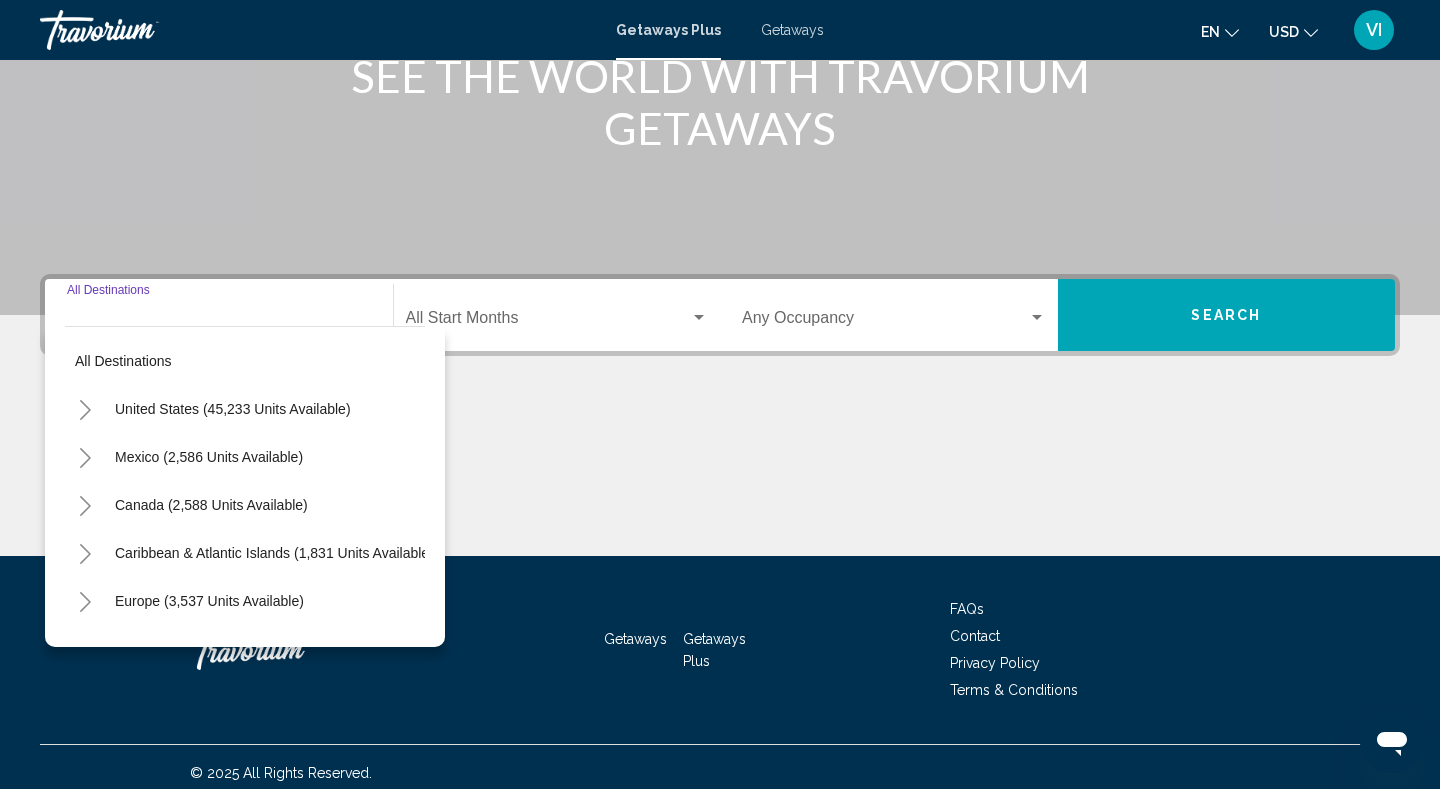 scroll, scrollTop: 297, scrollLeft: 0, axis: vertical 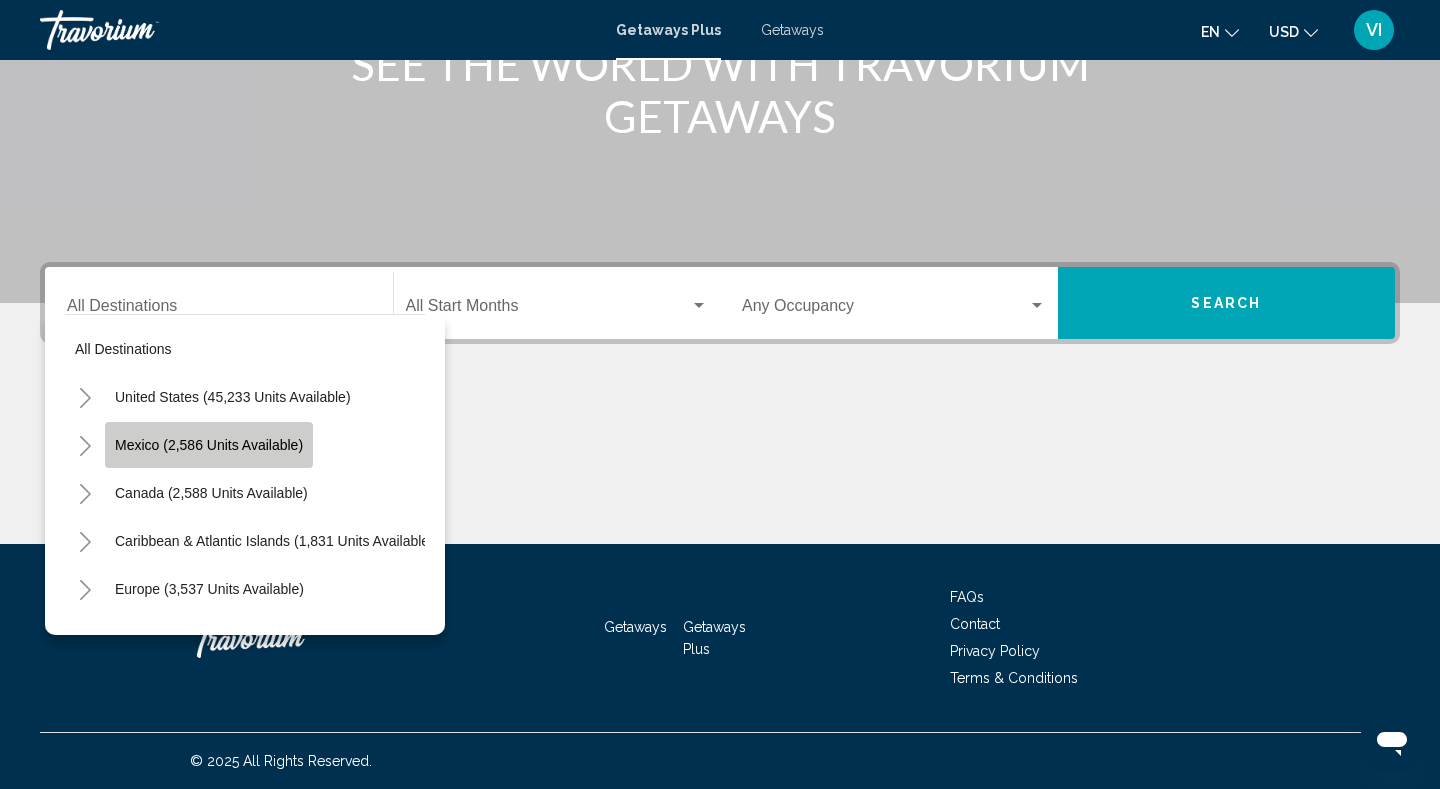 click on "Mexico (2,586 units available)" 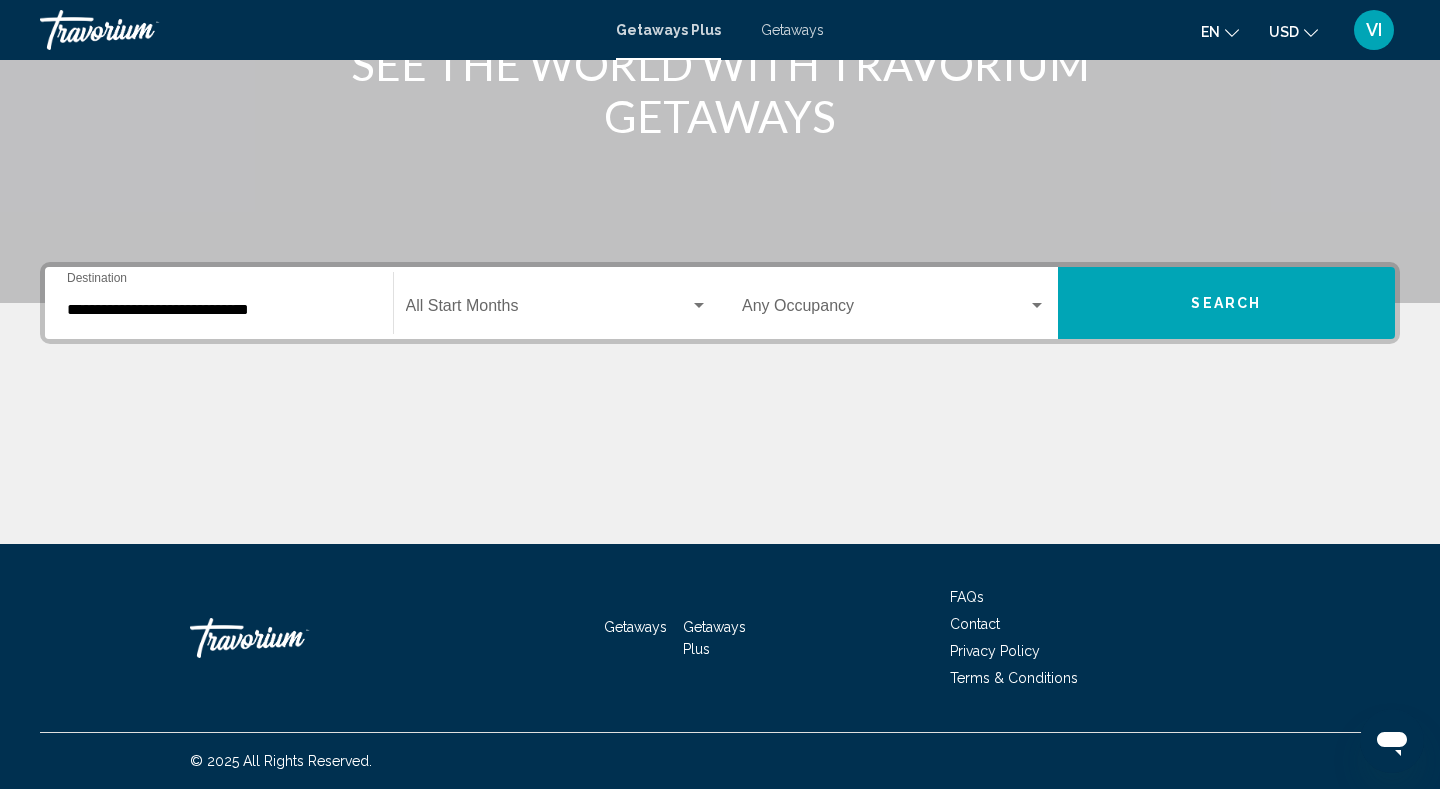 click on "**********" at bounding box center (219, 303) 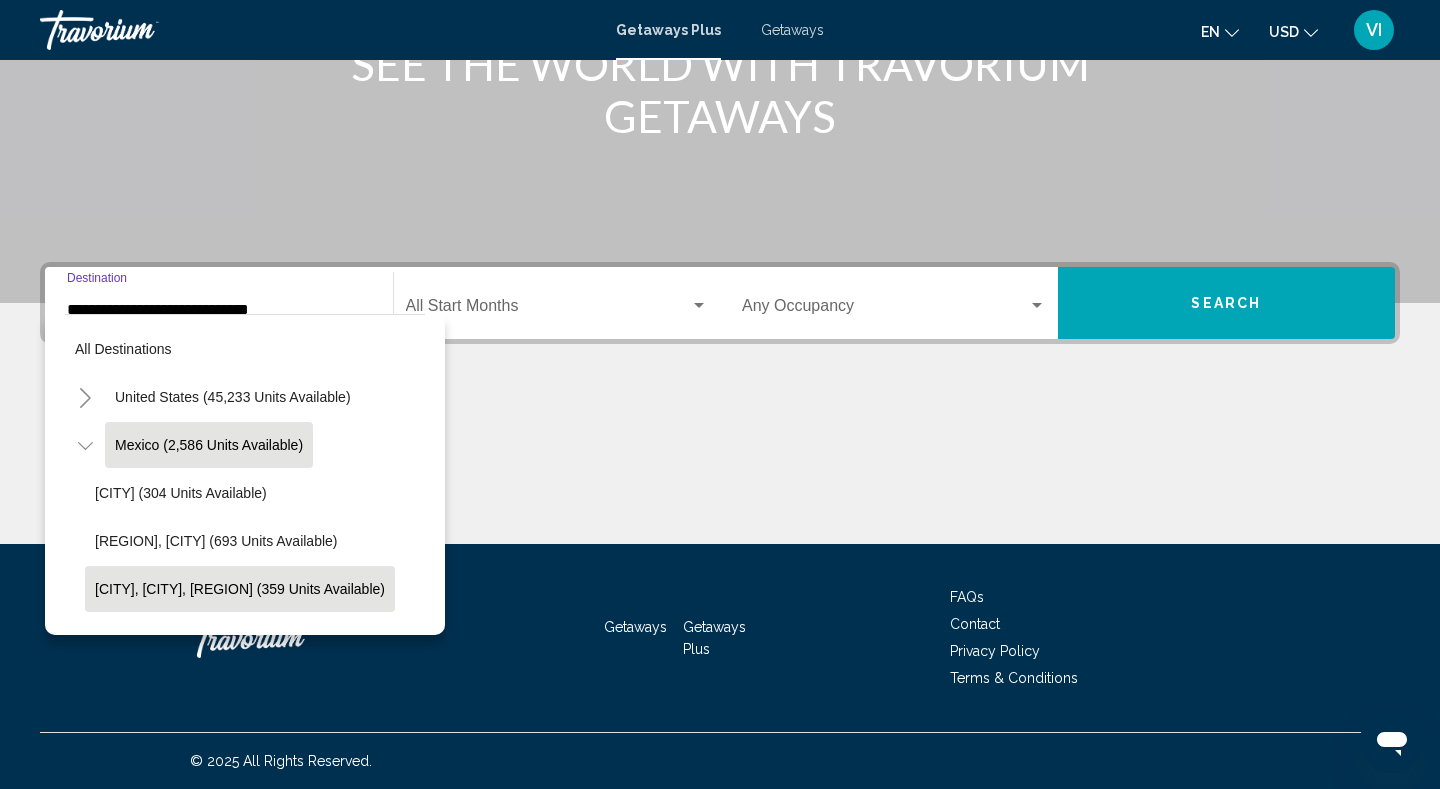 click on "[CITY], [CITY], [REGION] (359 units available)" 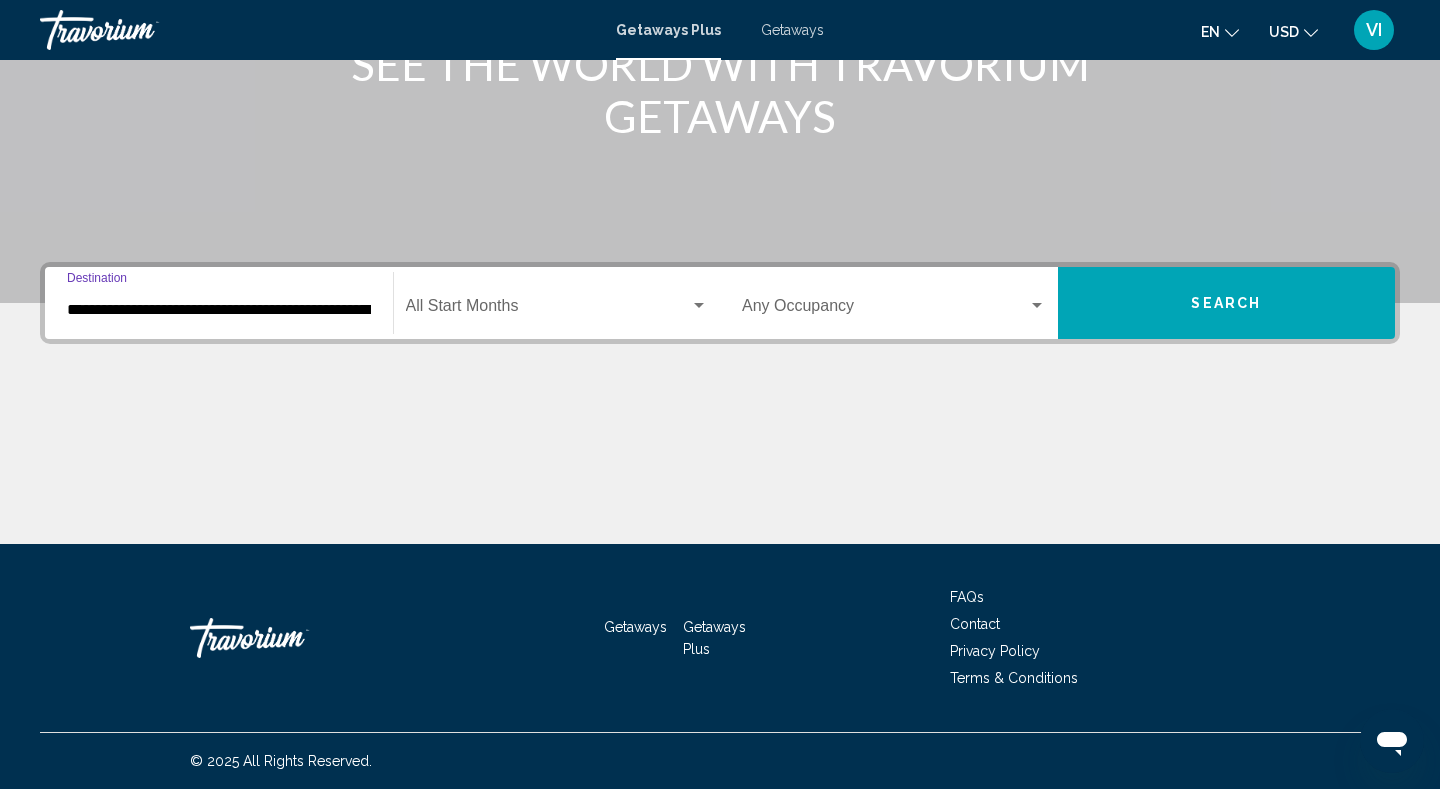 click on "**********" at bounding box center [219, 310] 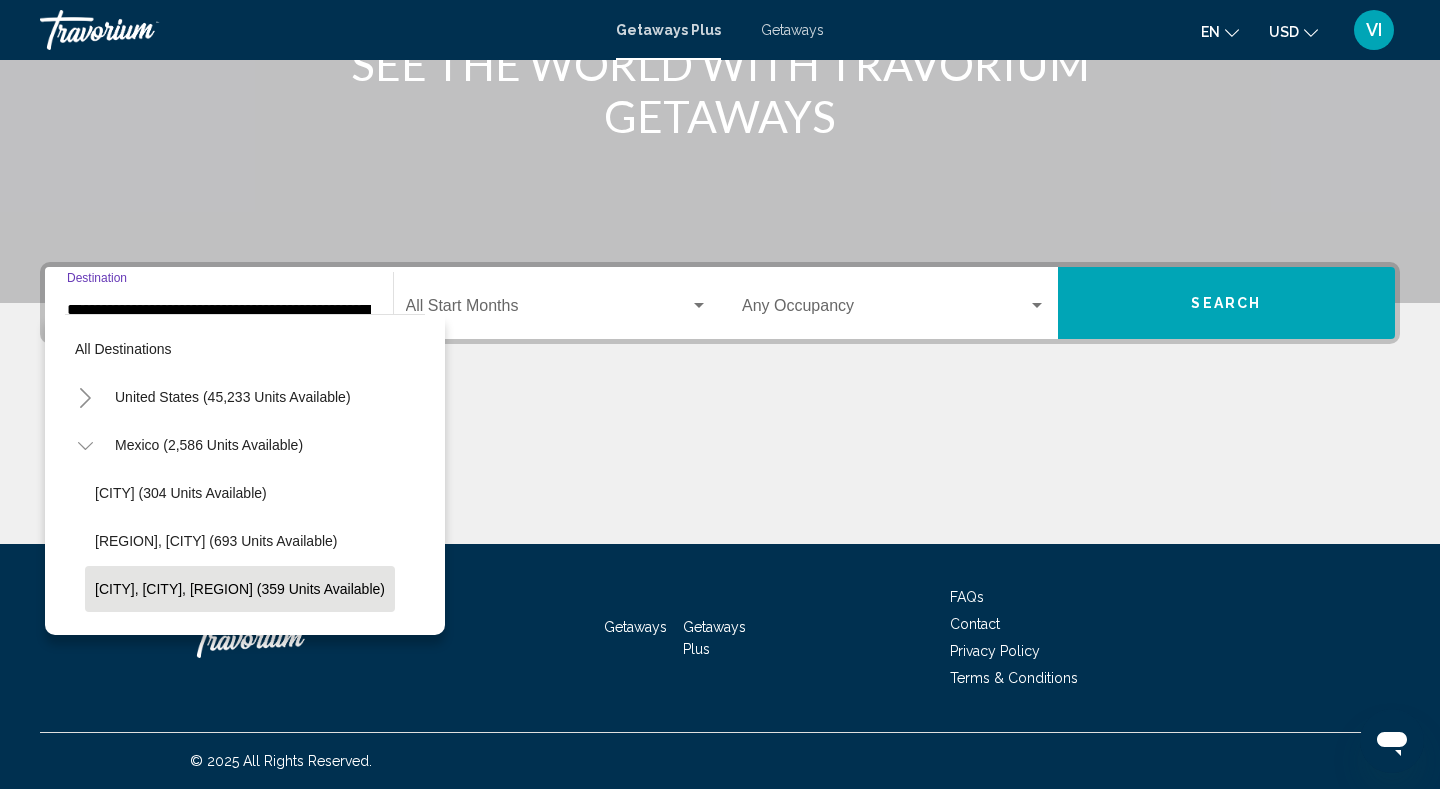 scroll, scrollTop: 119, scrollLeft: 10, axis: both 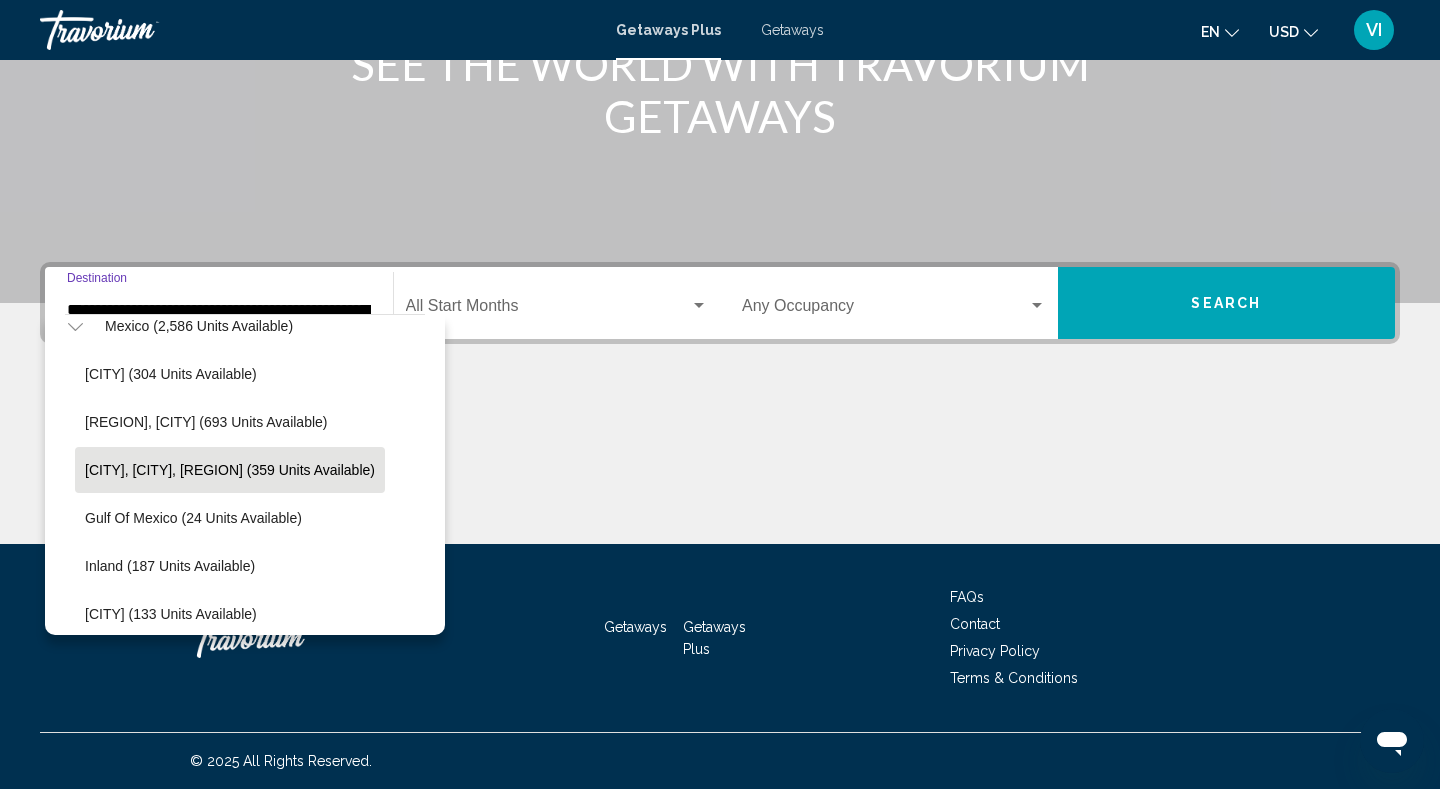 click on "**********" at bounding box center (219, 310) 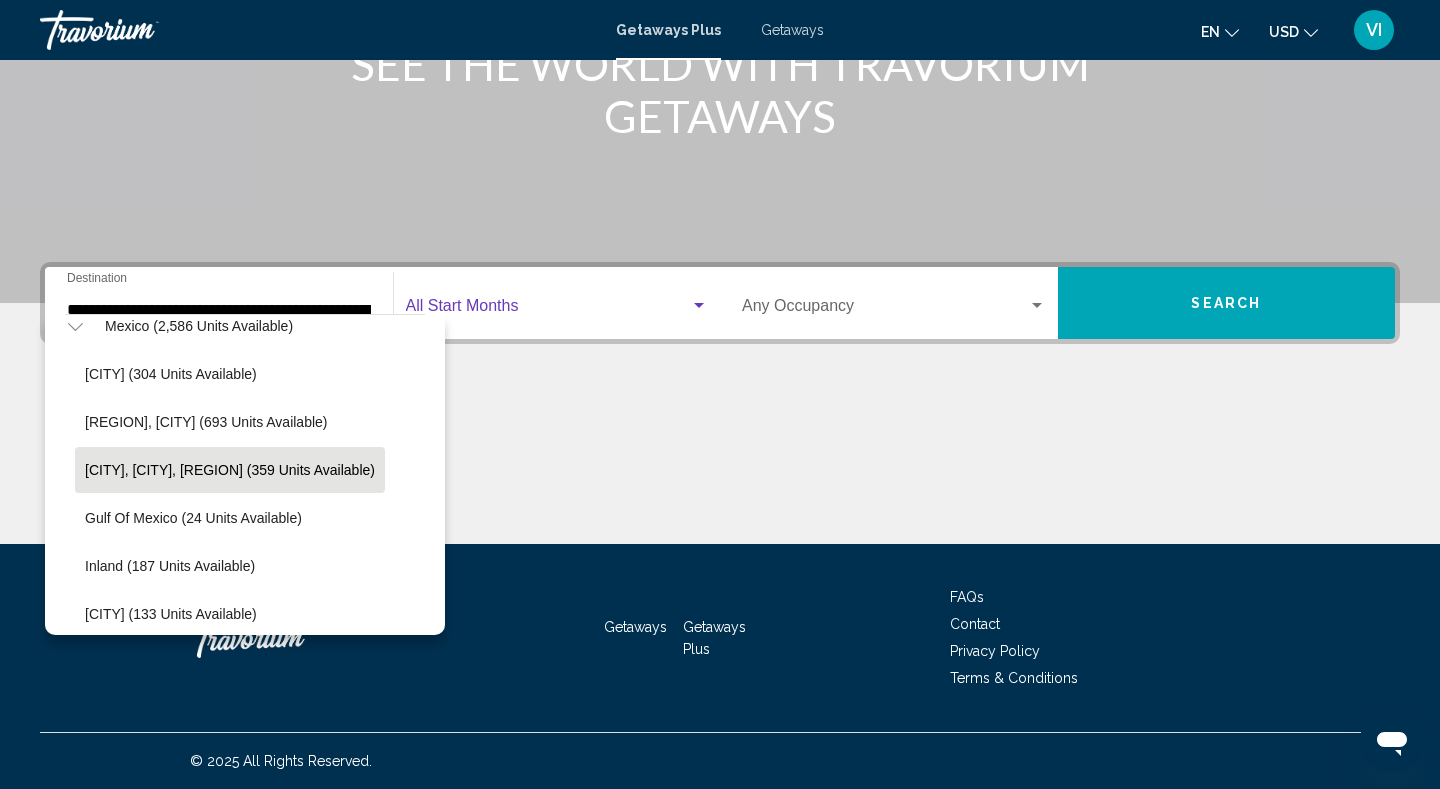 click at bounding box center (548, 310) 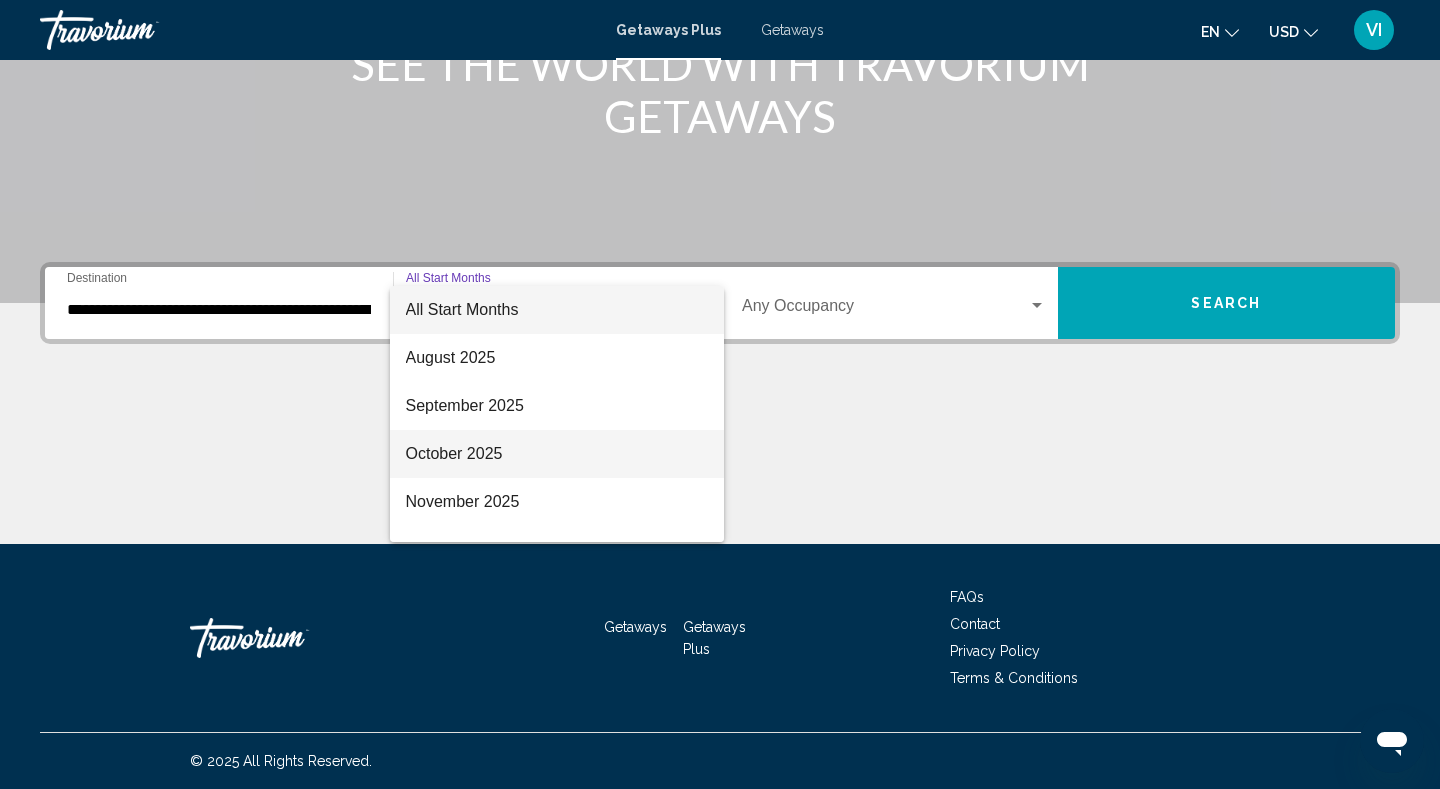 click on "October 2025" at bounding box center [557, 454] 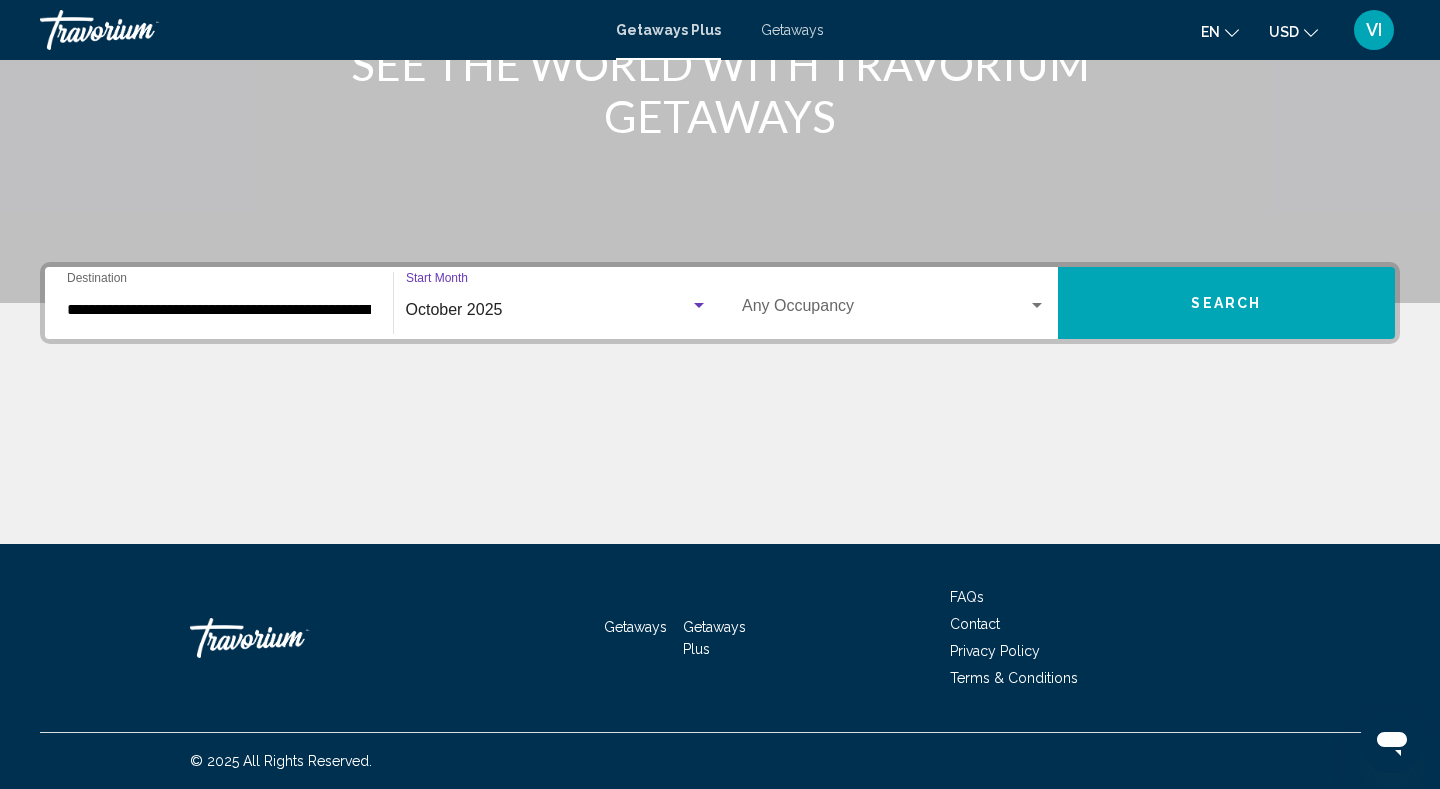 click on "Search" at bounding box center (1227, 303) 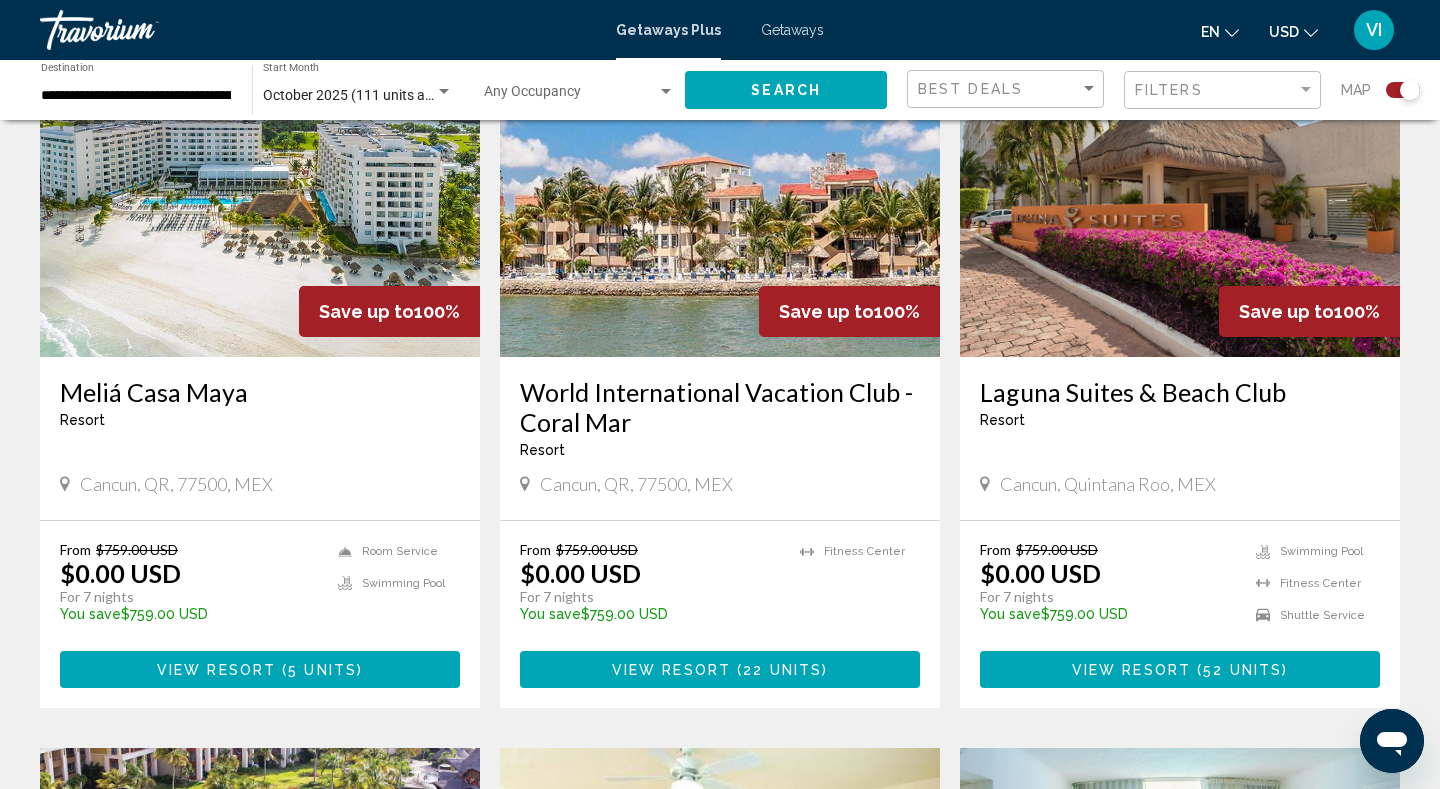 scroll, scrollTop: 796, scrollLeft: 0, axis: vertical 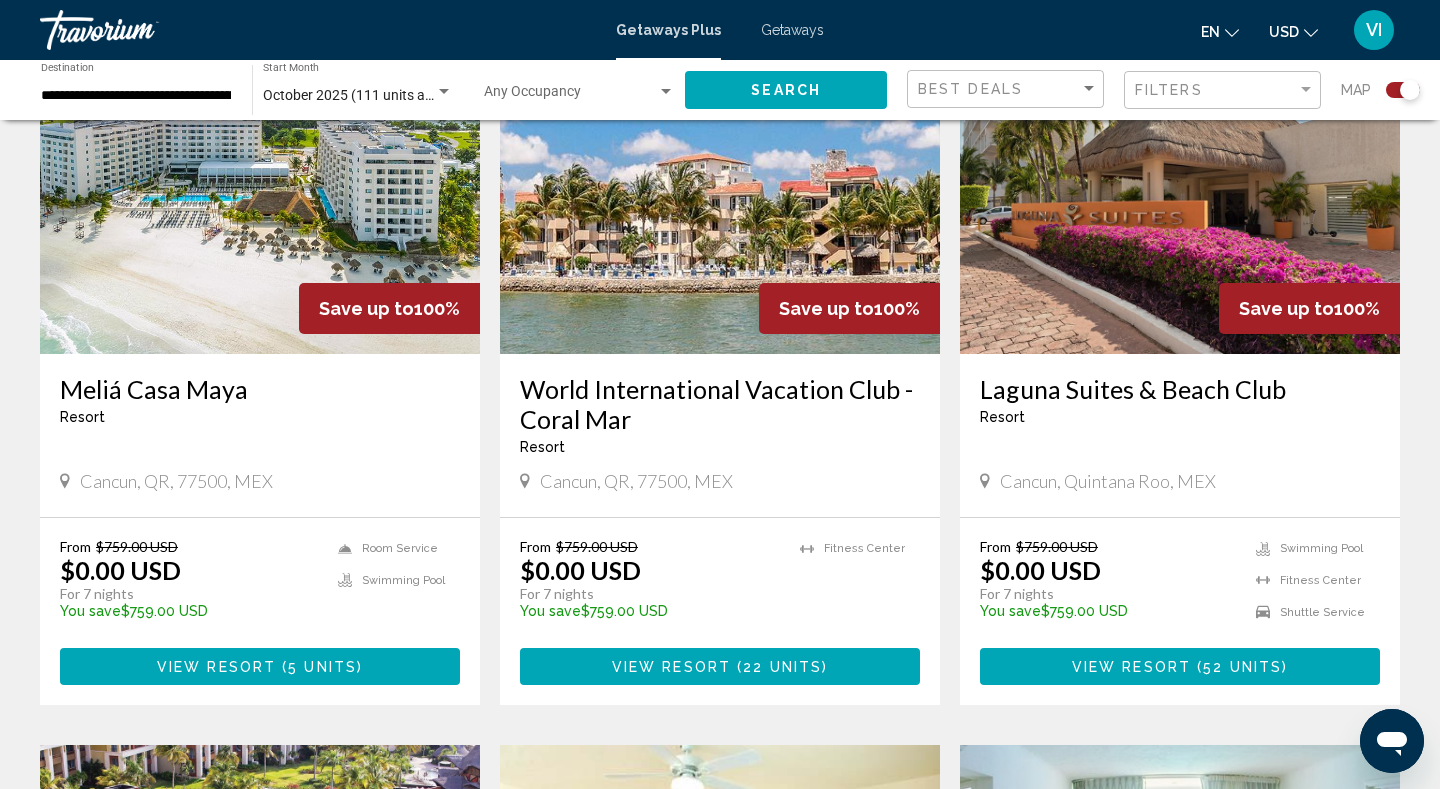click on "52 units" at bounding box center [1242, 667] 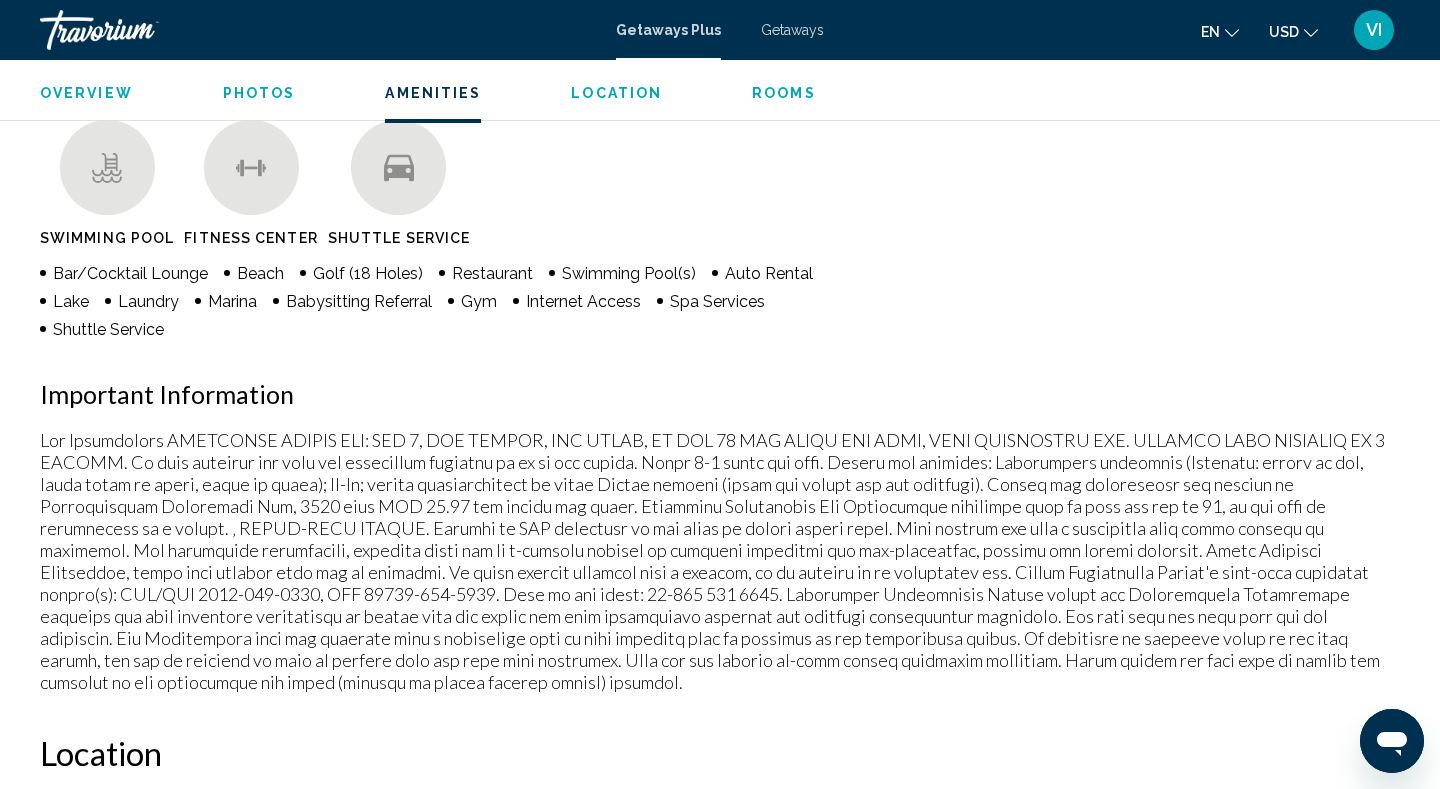 scroll, scrollTop: 1587, scrollLeft: 0, axis: vertical 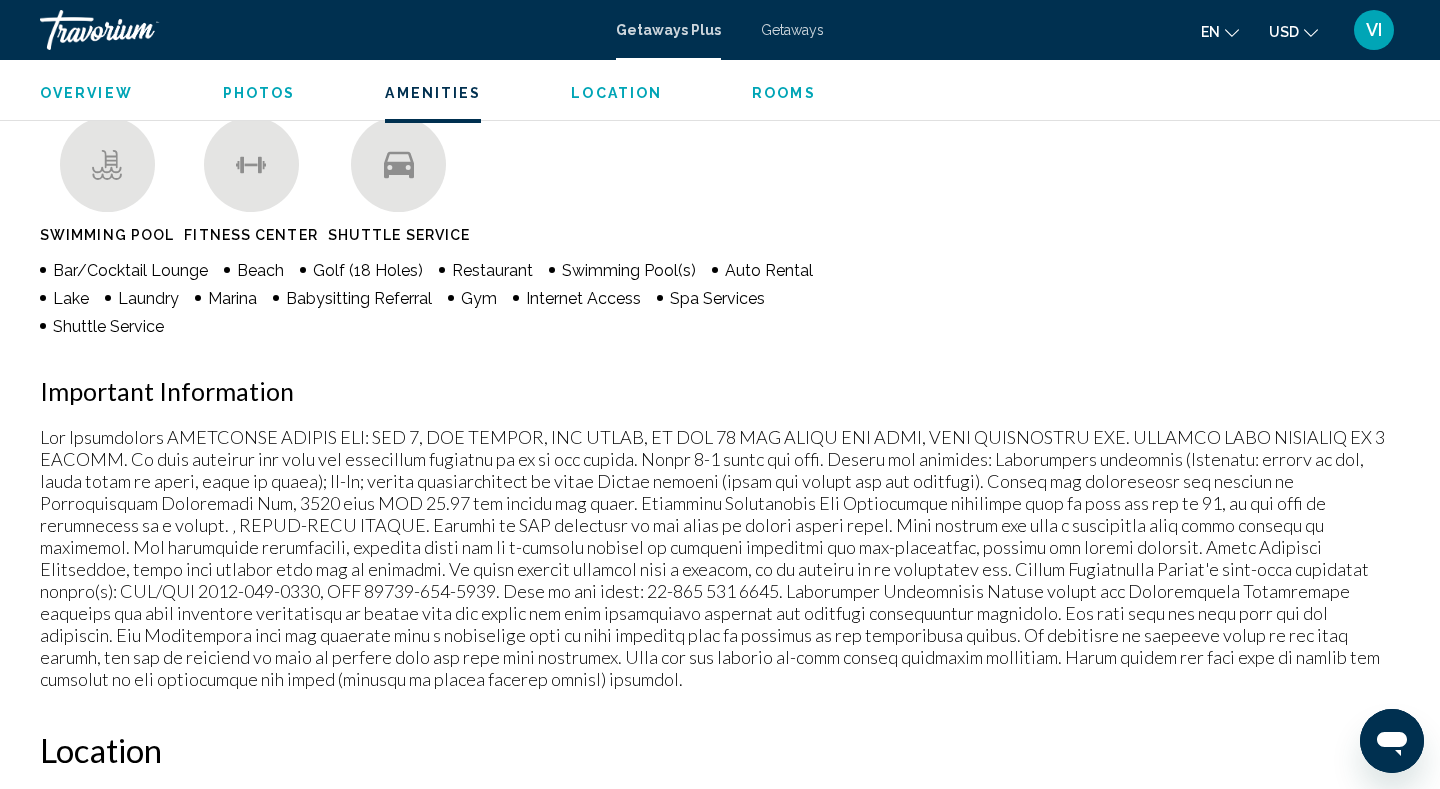 click on "Rooms" at bounding box center (784, 93) 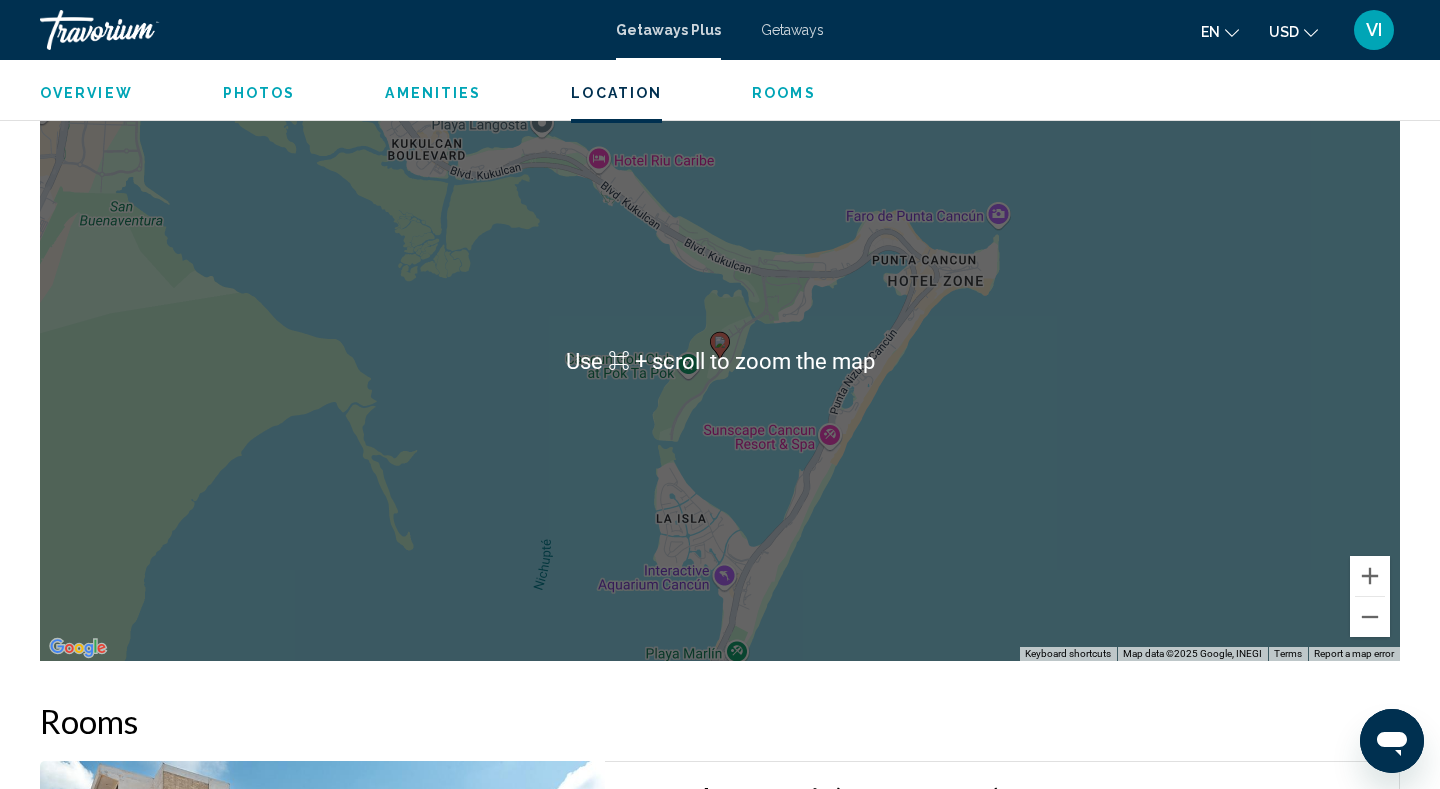 scroll, scrollTop: 2311, scrollLeft: 0, axis: vertical 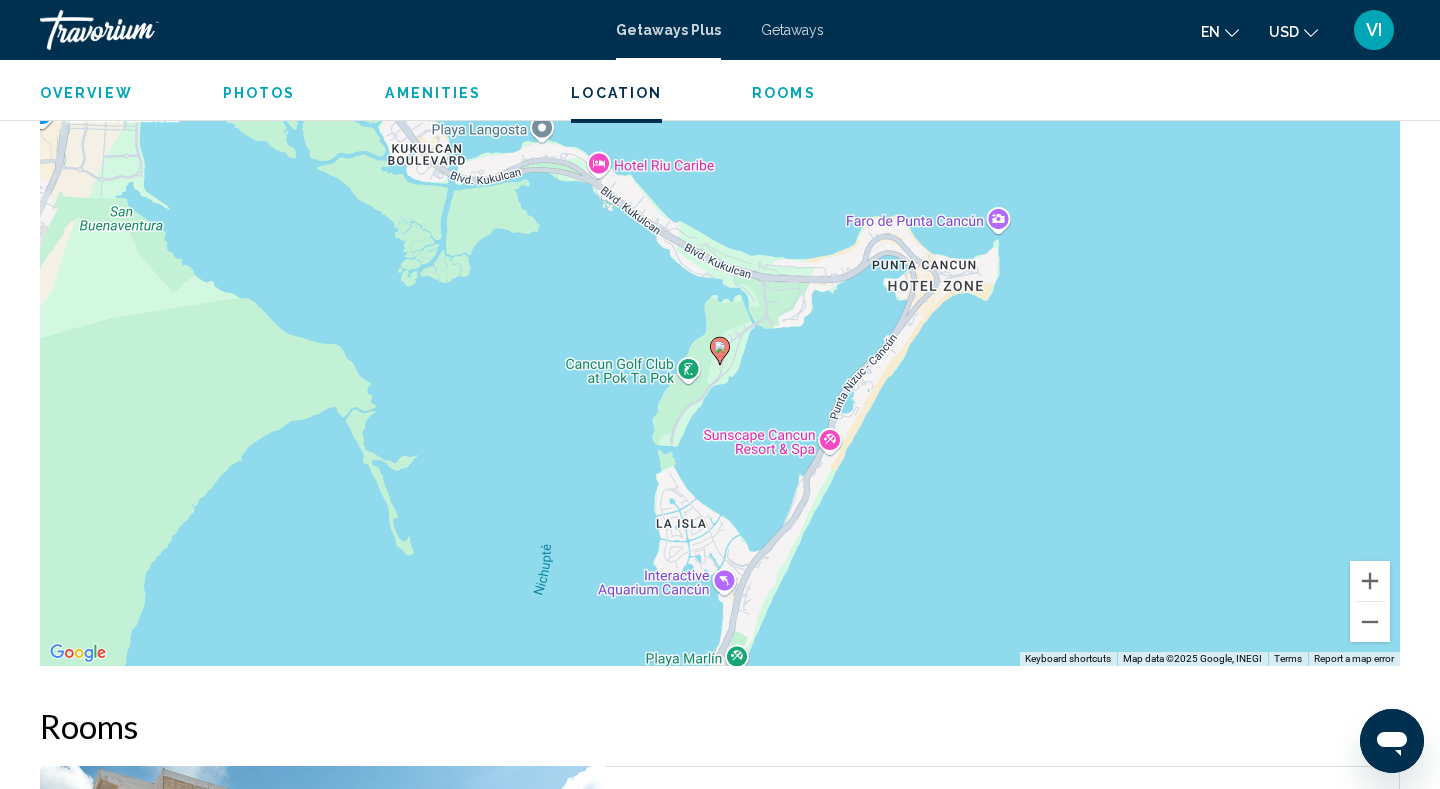 click on "Rooms" at bounding box center (720, 726) 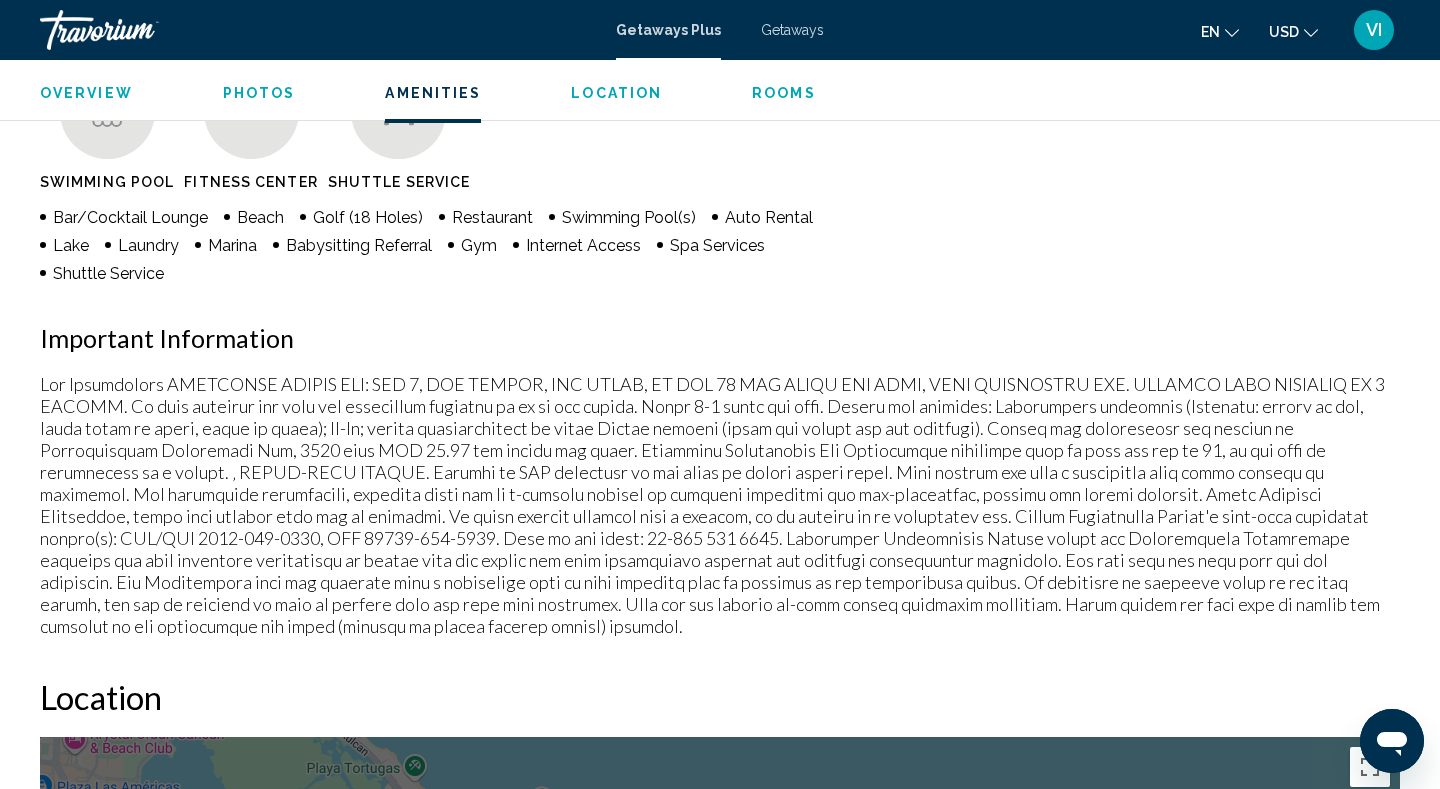 scroll, scrollTop: 1639, scrollLeft: 0, axis: vertical 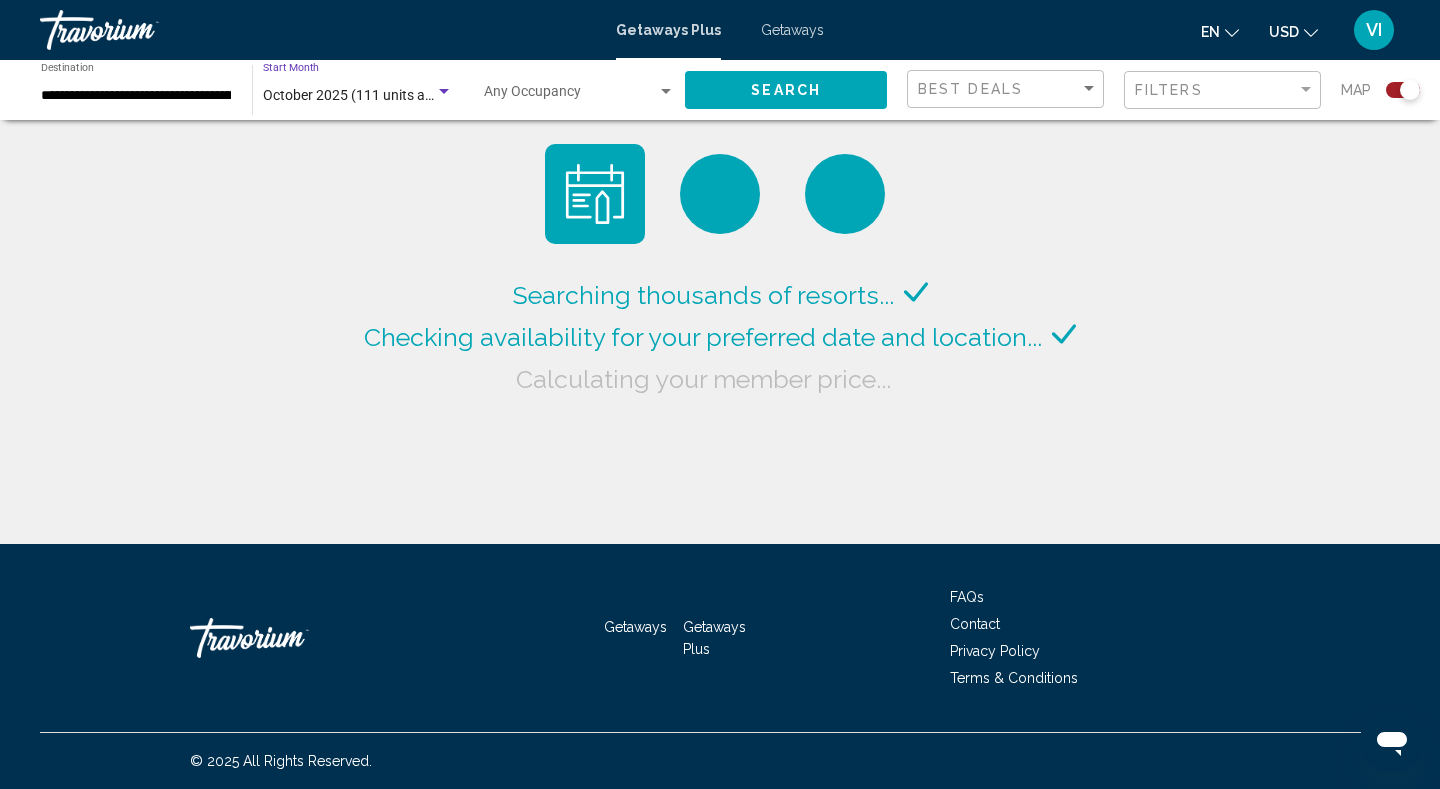 click on "October 2025 (111 units available)" at bounding box center (370, 95) 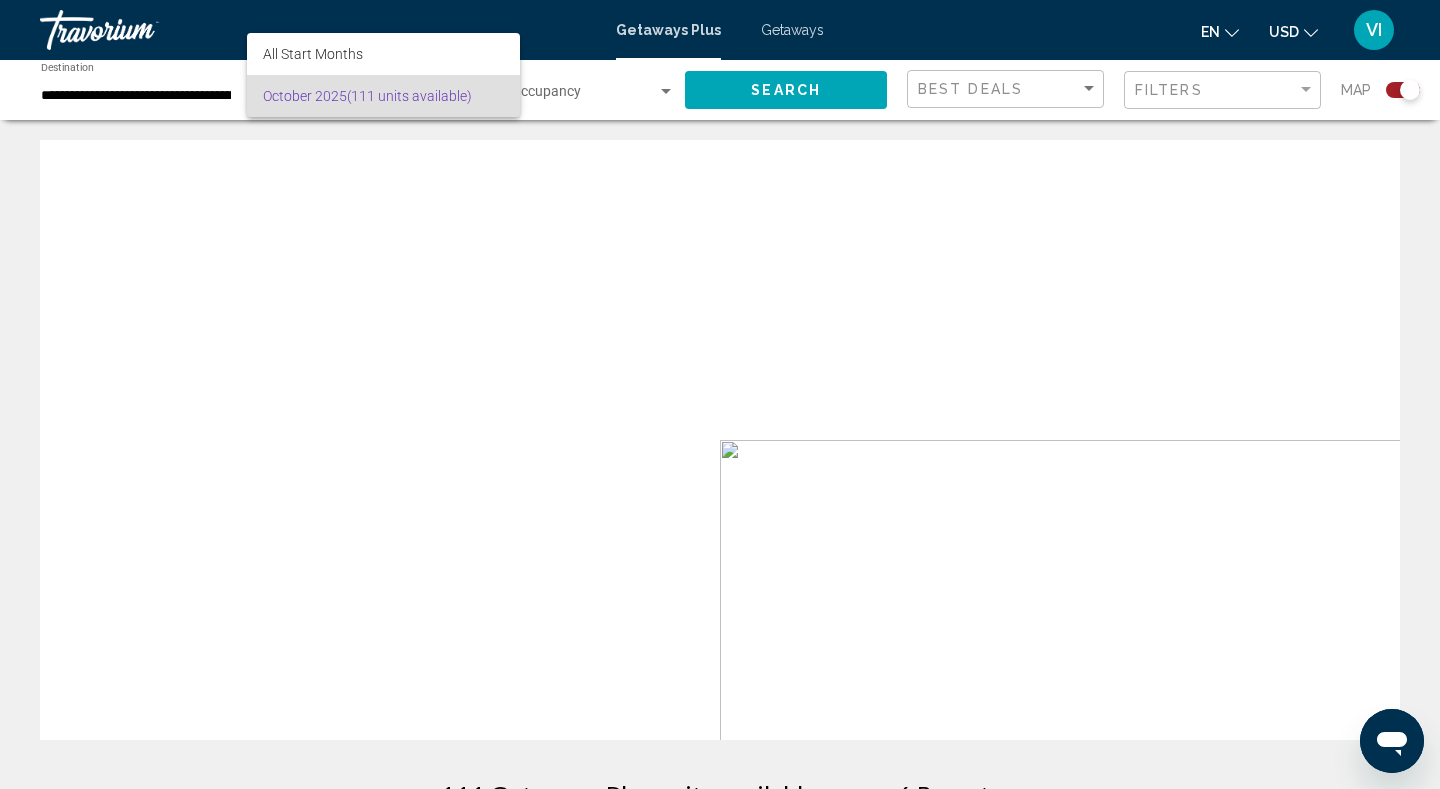 click at bounding box center [720, 394] 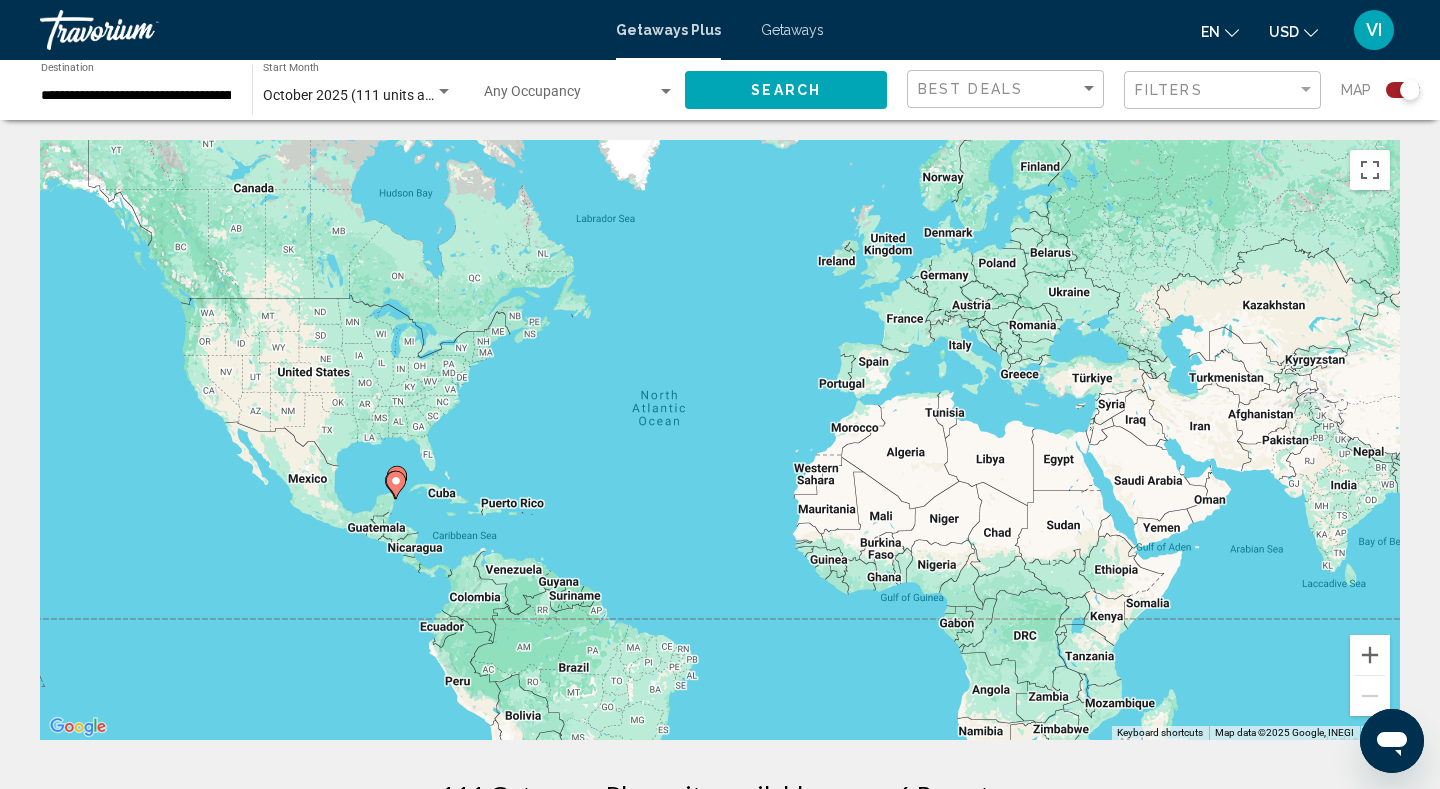 click on "Search" 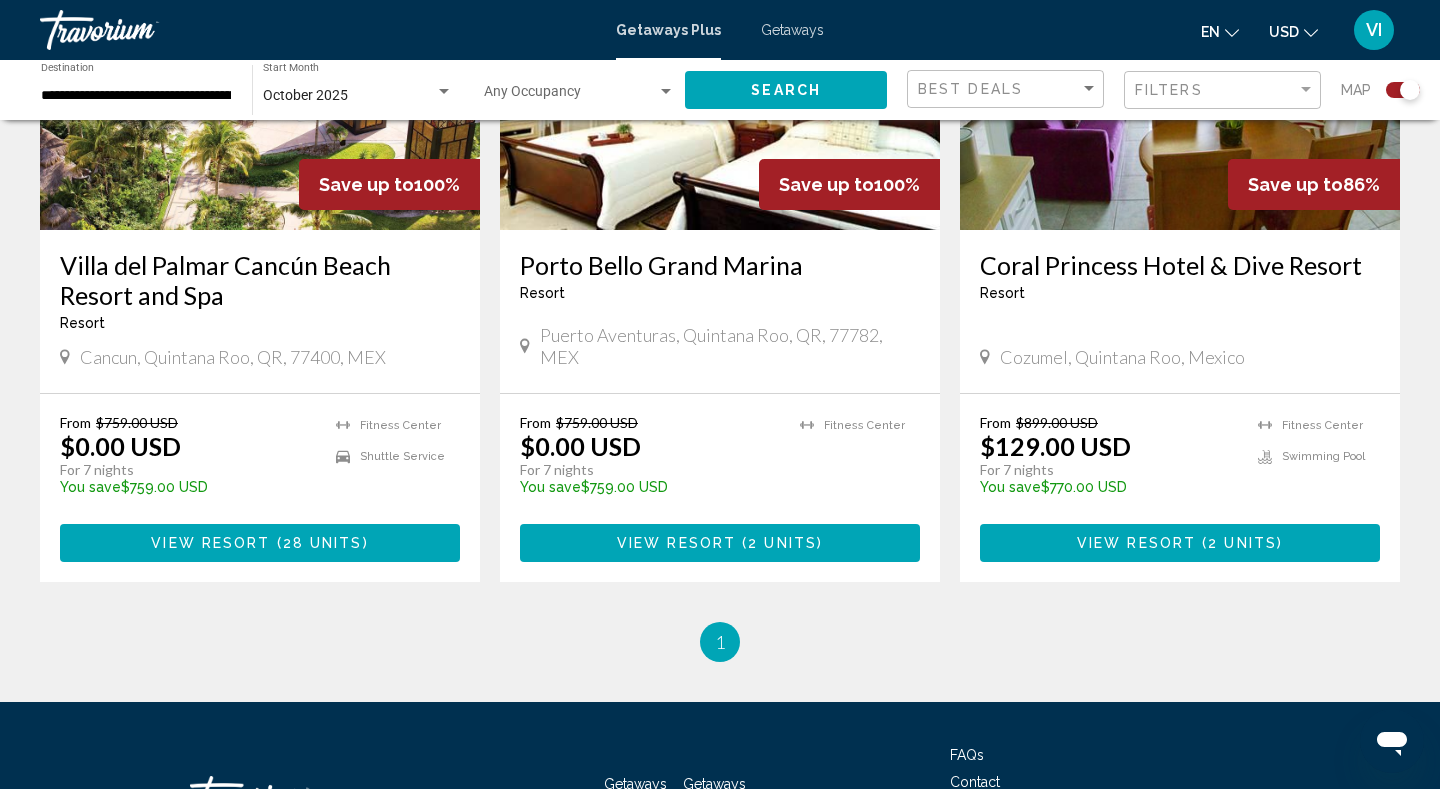 scroll, scrollTop: 1630, scrollLeft: 0, axis: vertical 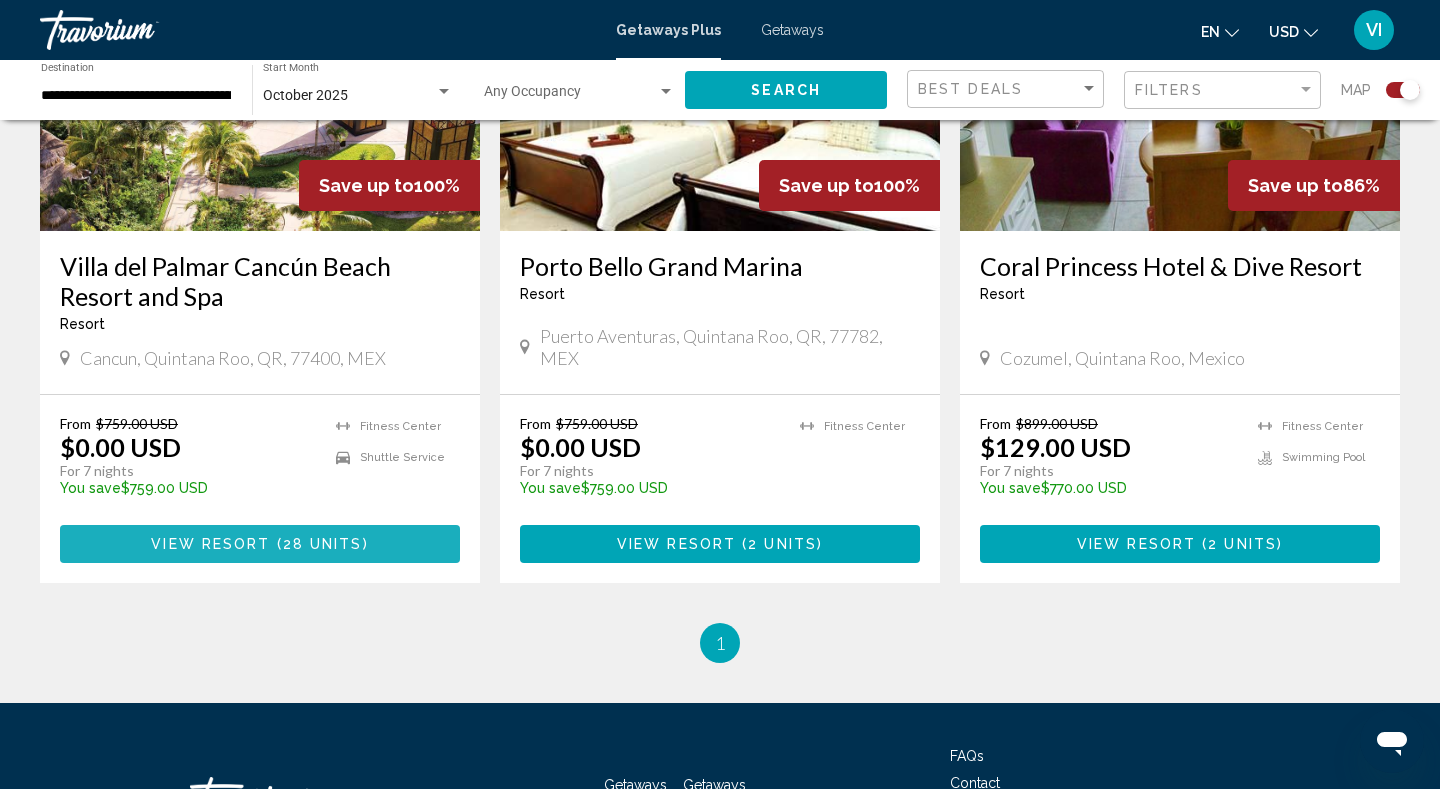 click on "28 units" at bounding box center (323, 545) 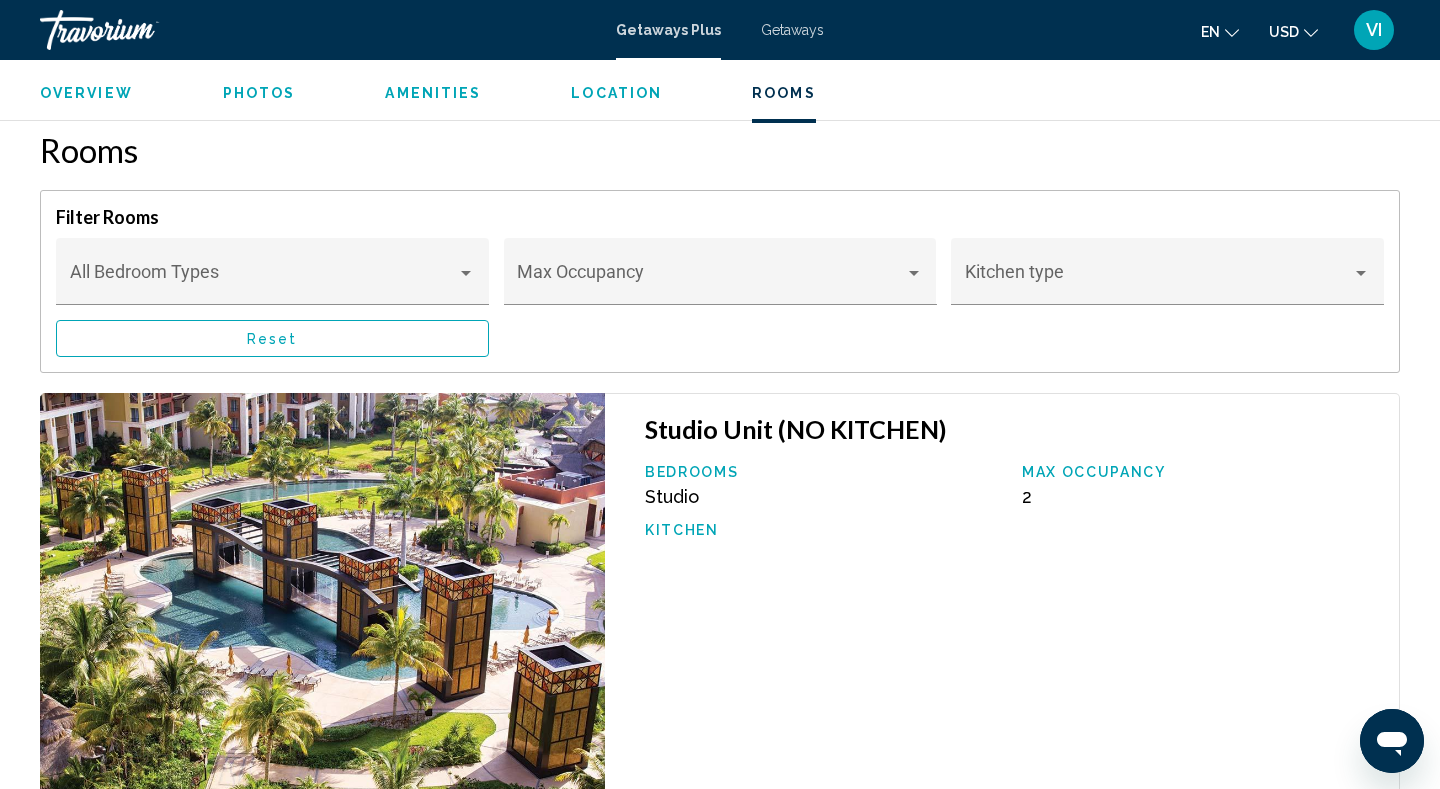 scroll, scrollTop: 3162, scrollLeft: 0, axis: vertical 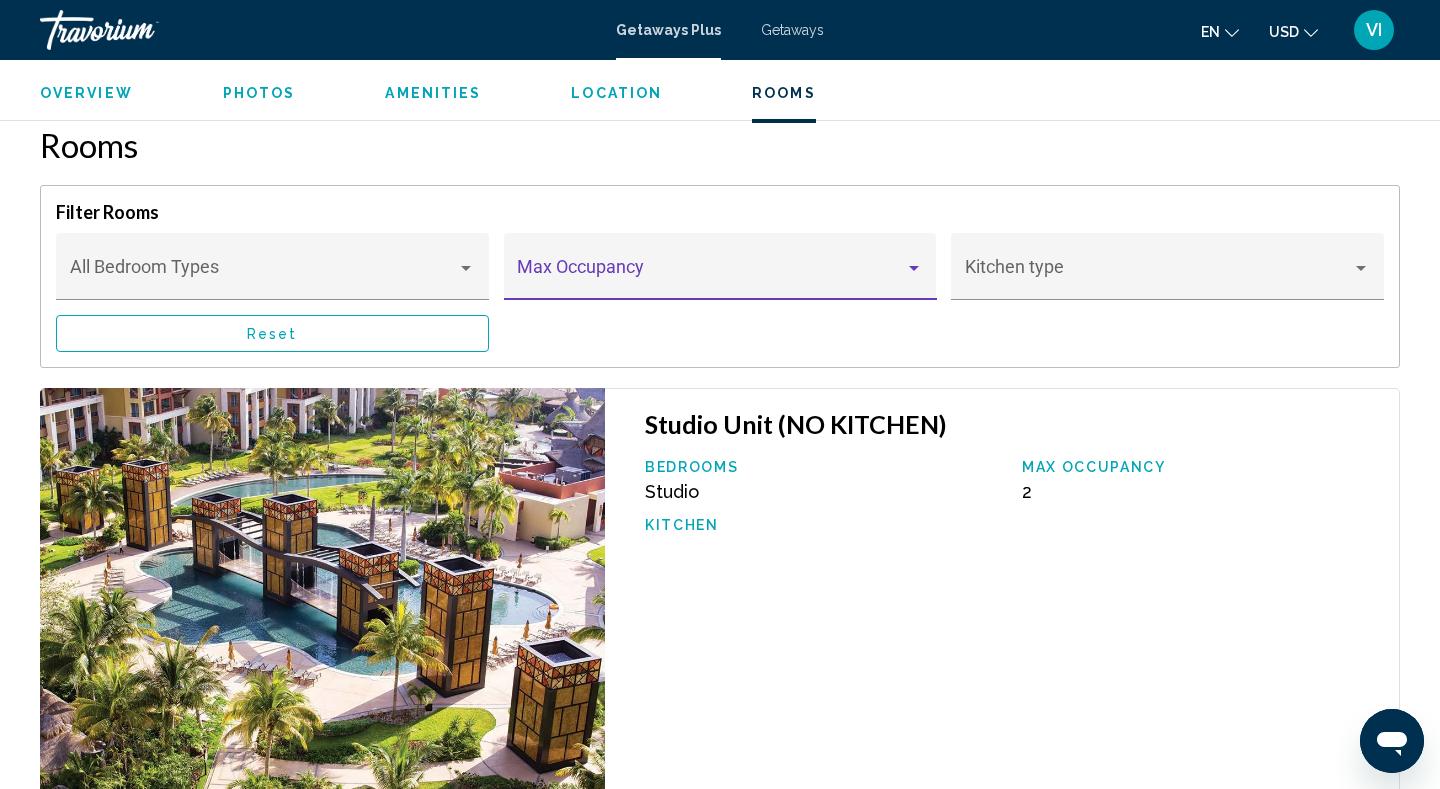 click at bounding box center [711, 276] 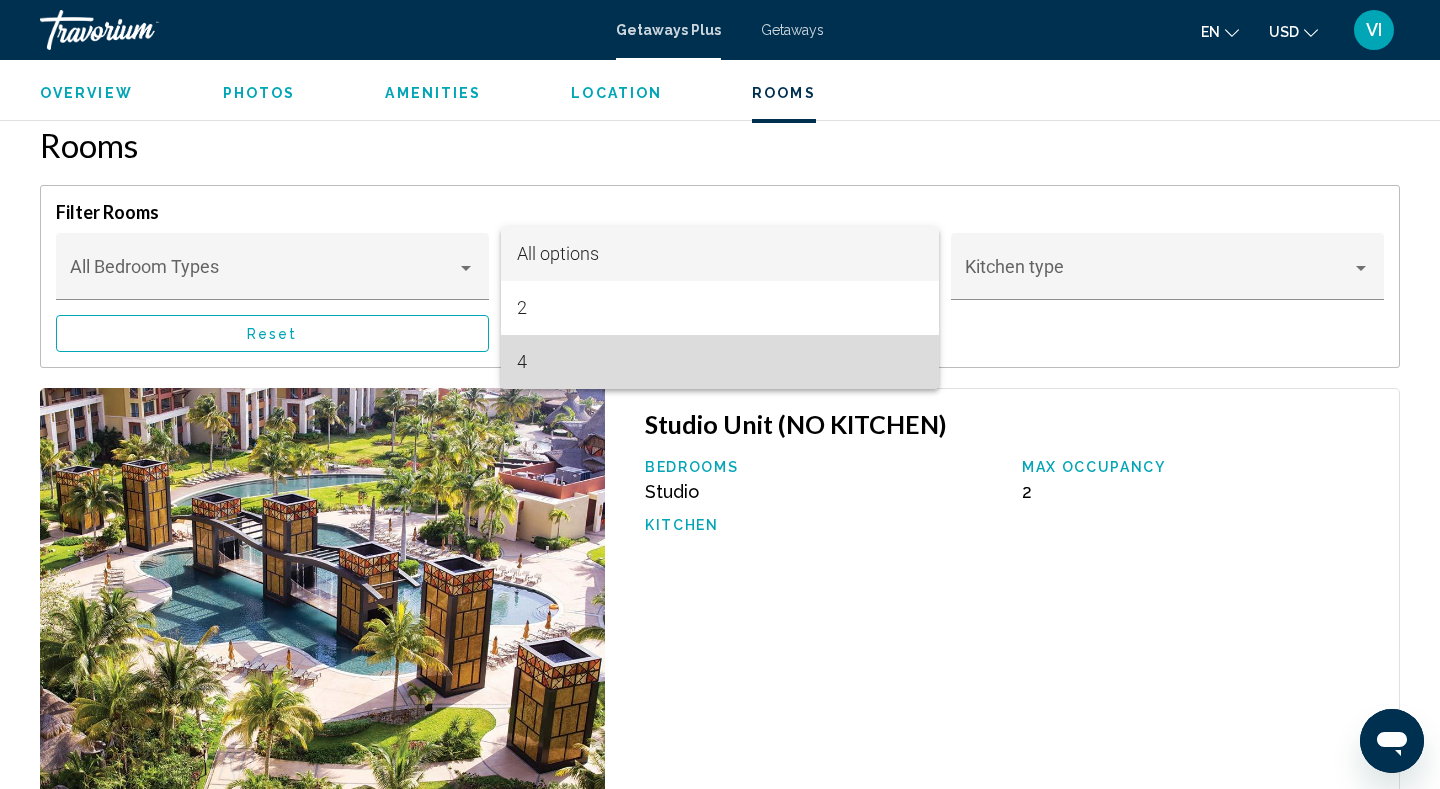 click on "4" at bounding box center (720, 362) 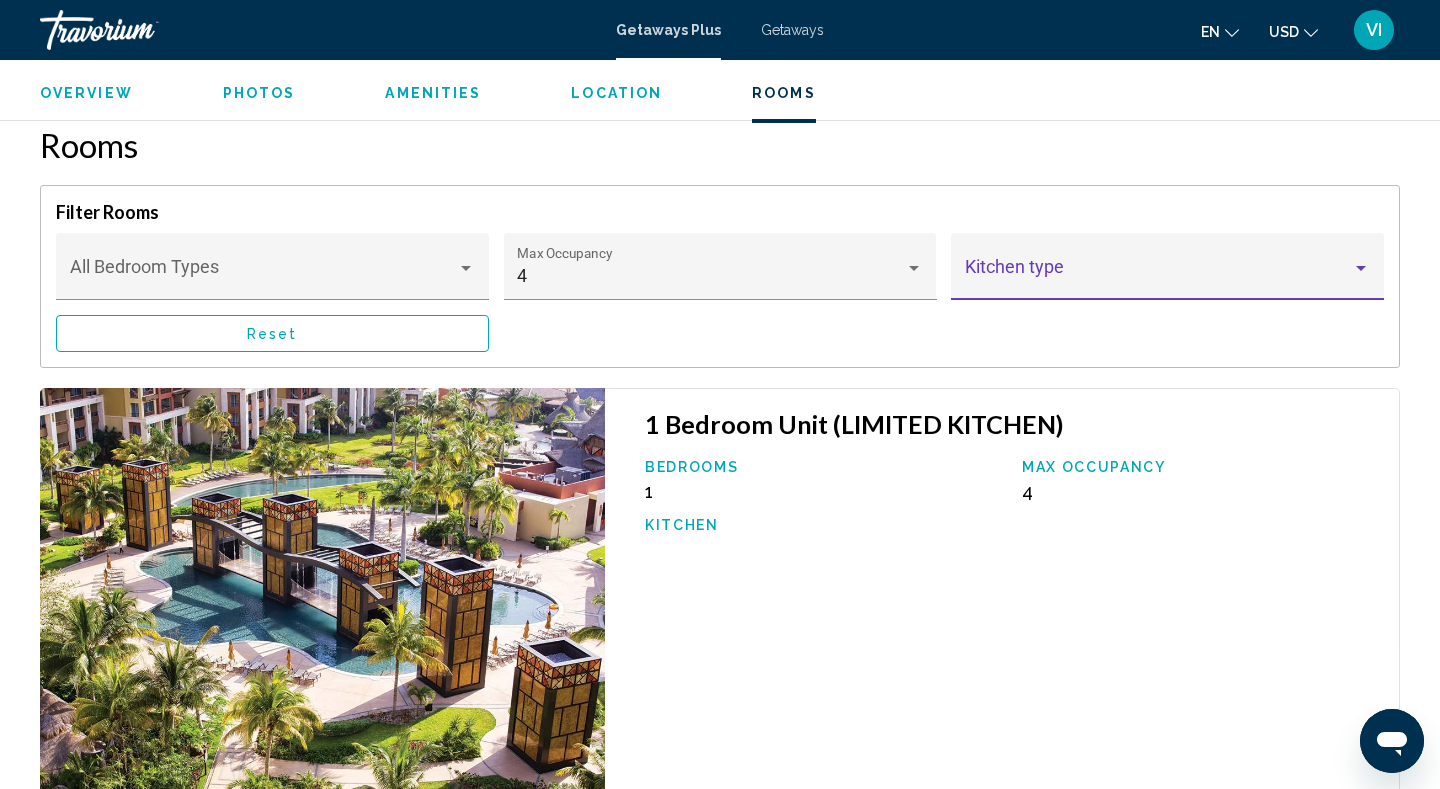 click at bounding box center (1159, 276) 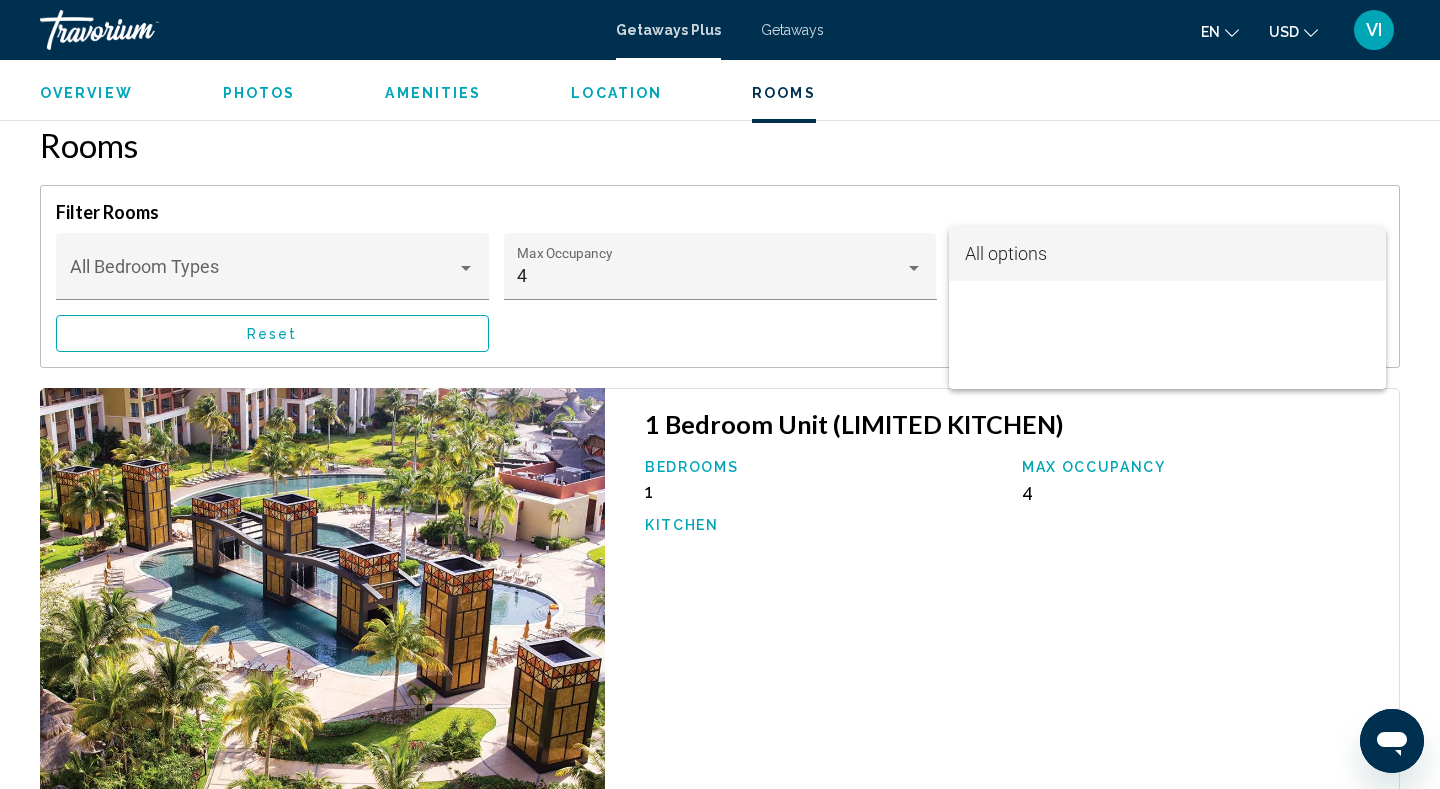 click at bounding box center [720, 394] 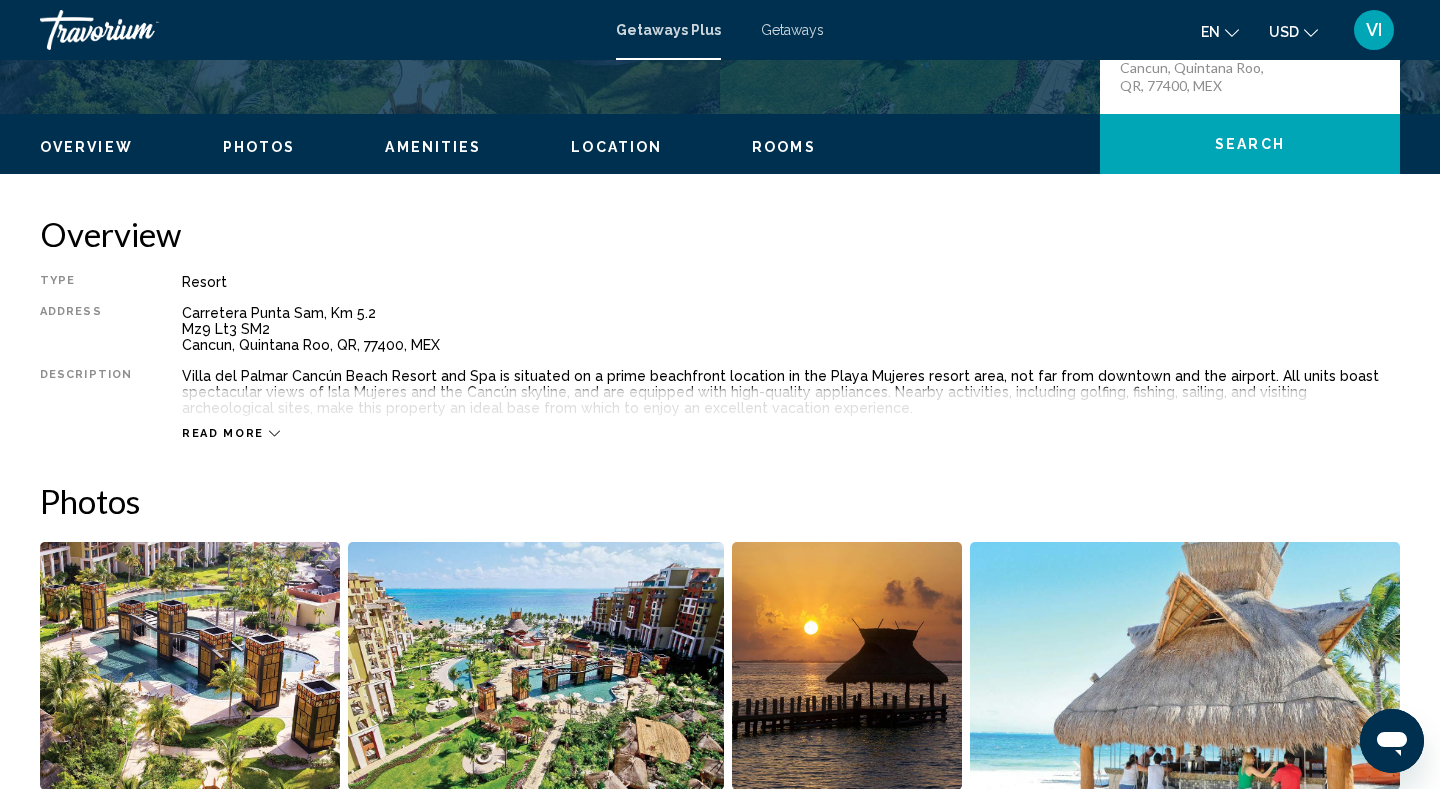 scroll, scrollTop: 0, scrollLeft: 0, axis: both 